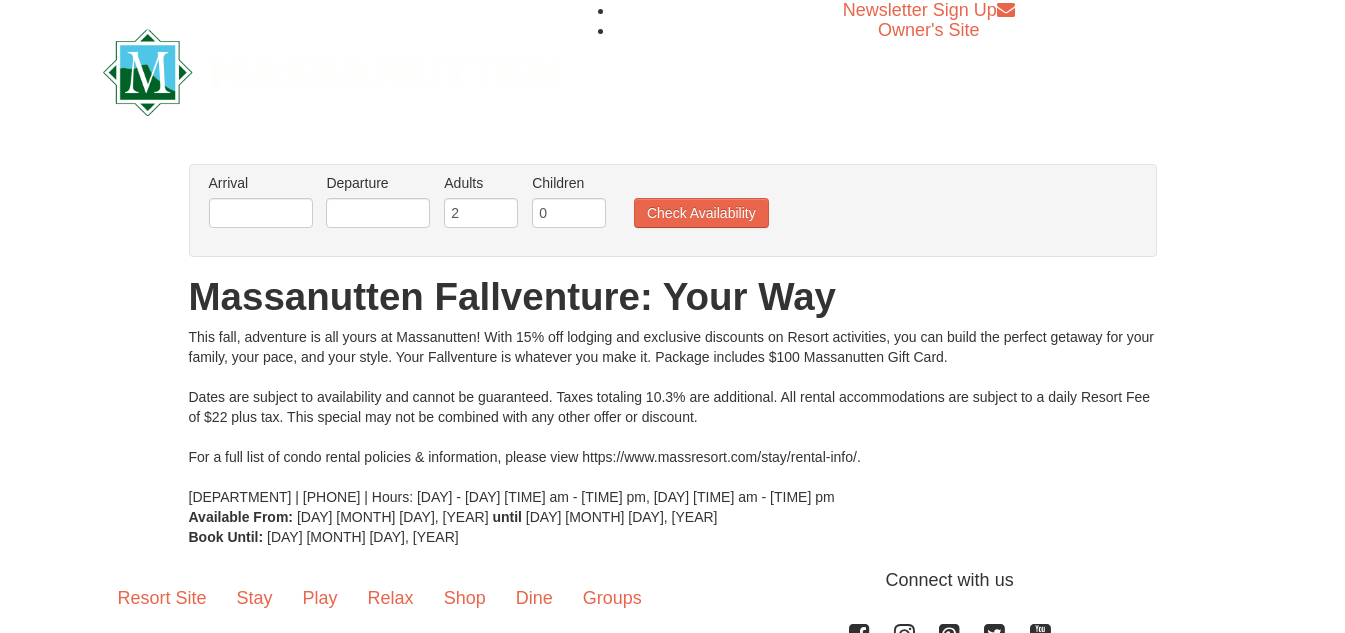 scroll, scrollTop: 0, scrollLeft: 0, axis: both 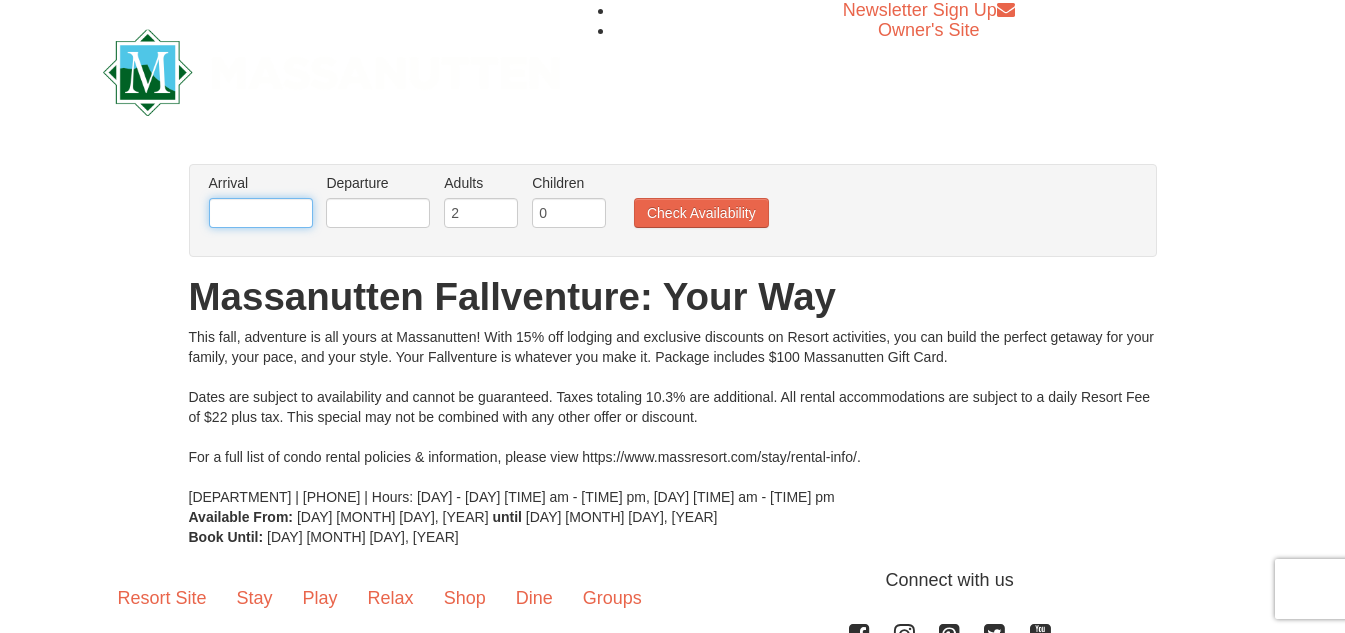 click at bounding box center (261, 213) 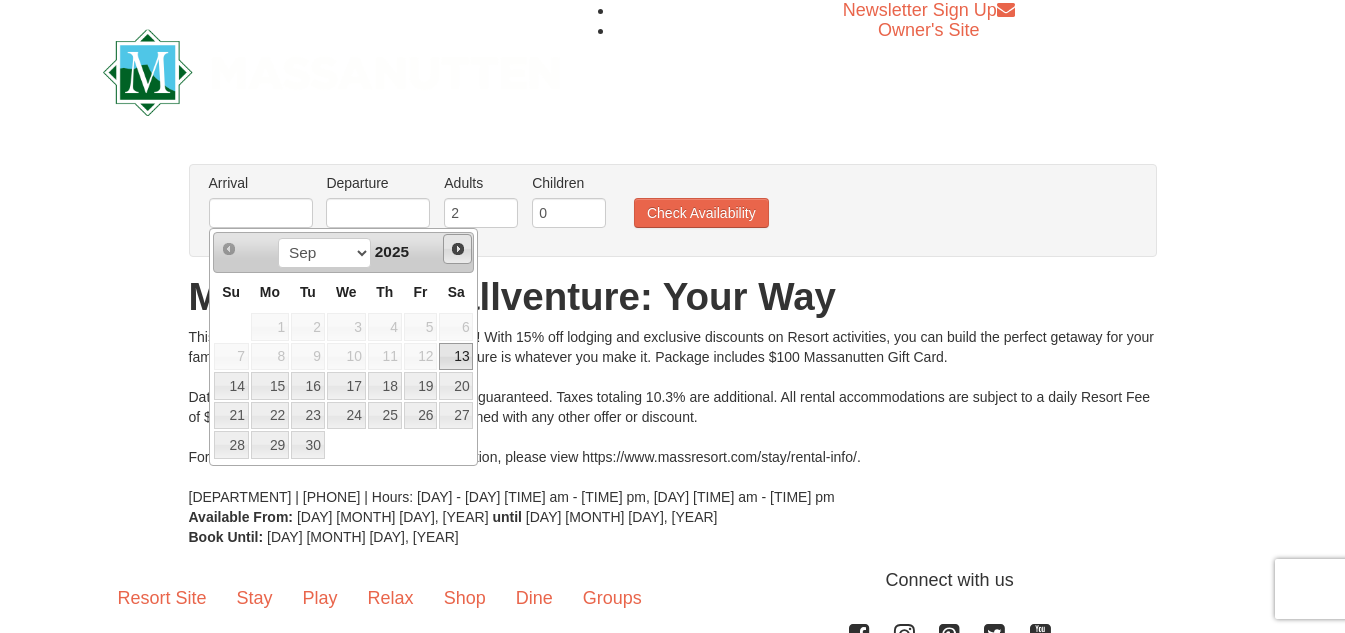 click on "Next" at bounding box center [458, 249] 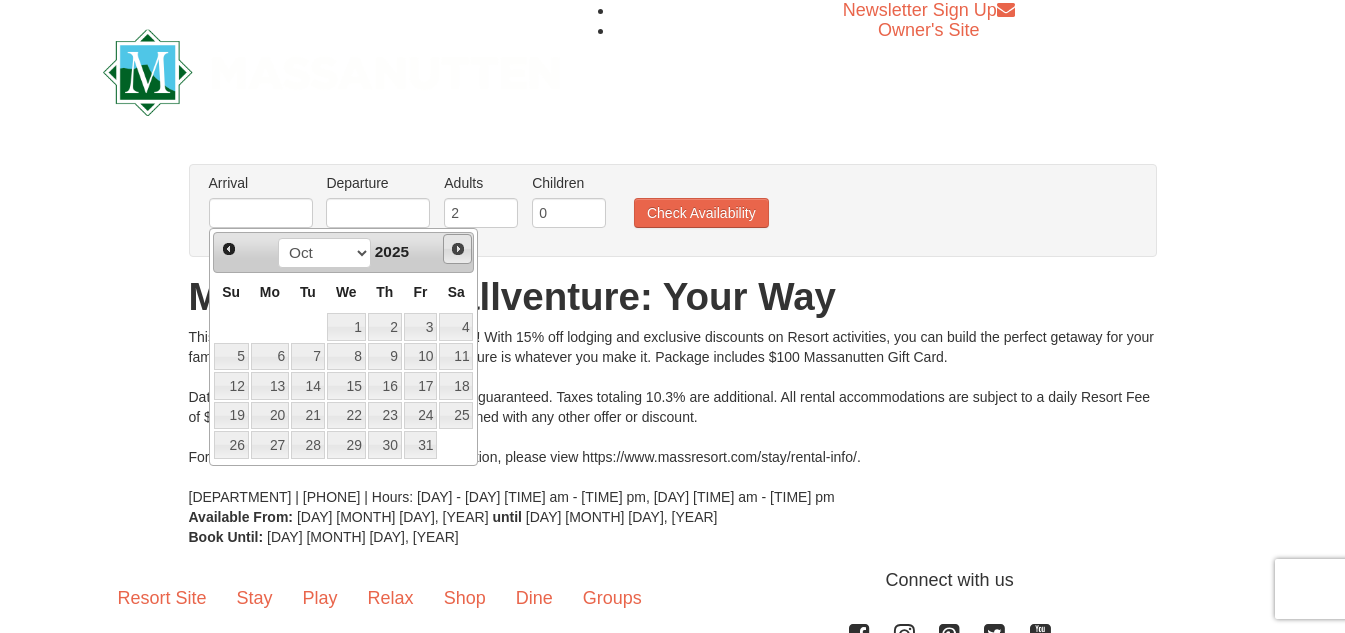 click on "Next" at bounding box center [458, 249] 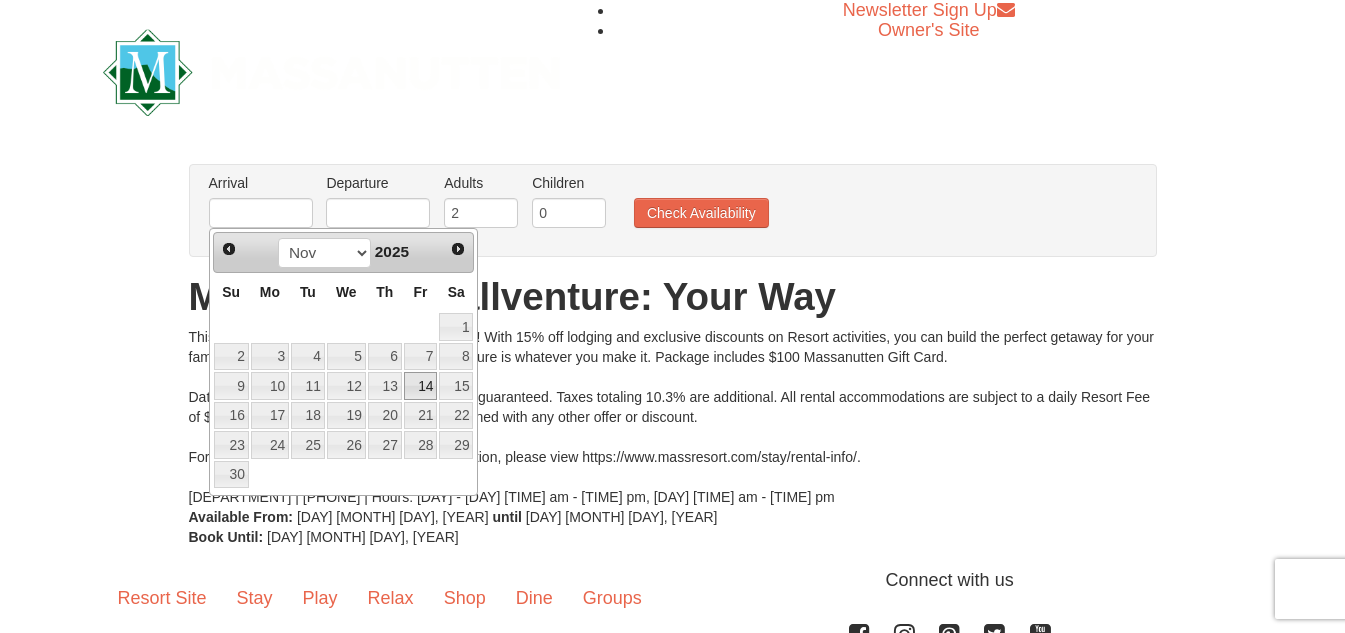 click on "14" at bounding box center [421, 386] 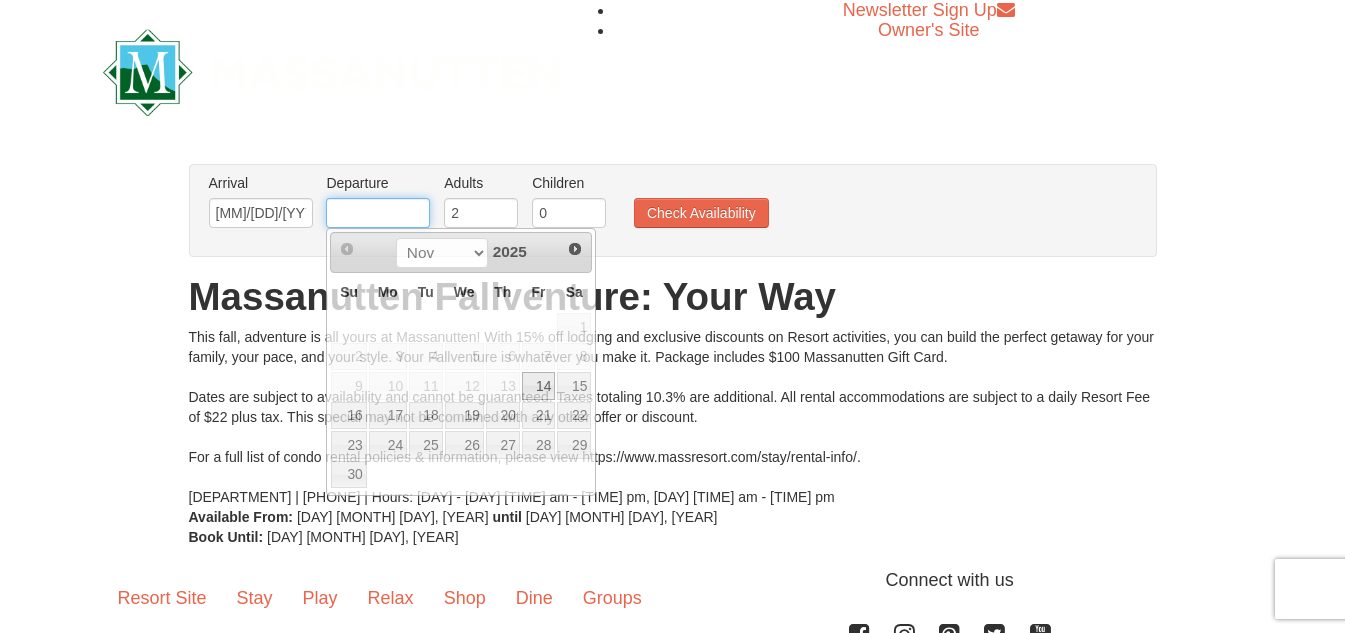 click at bounding box center [378, 213] 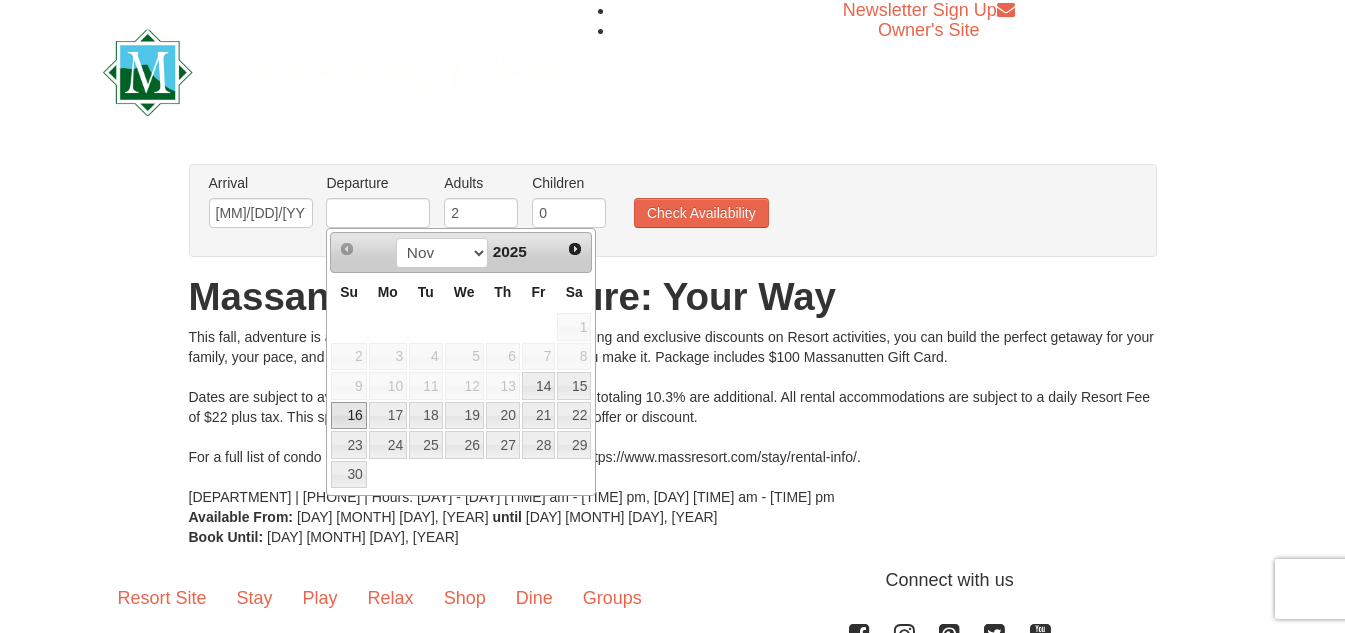 click on "16" at bounding box center (348, 416) 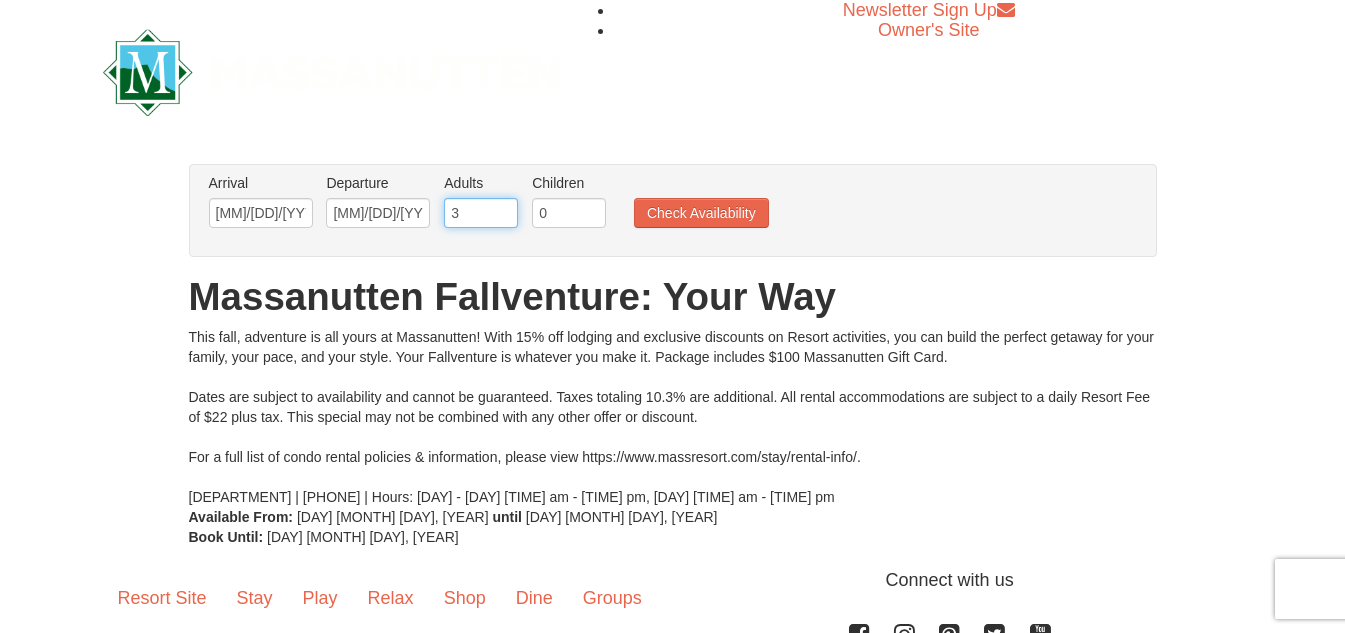 click on "3" at bounding box center (481, 213) 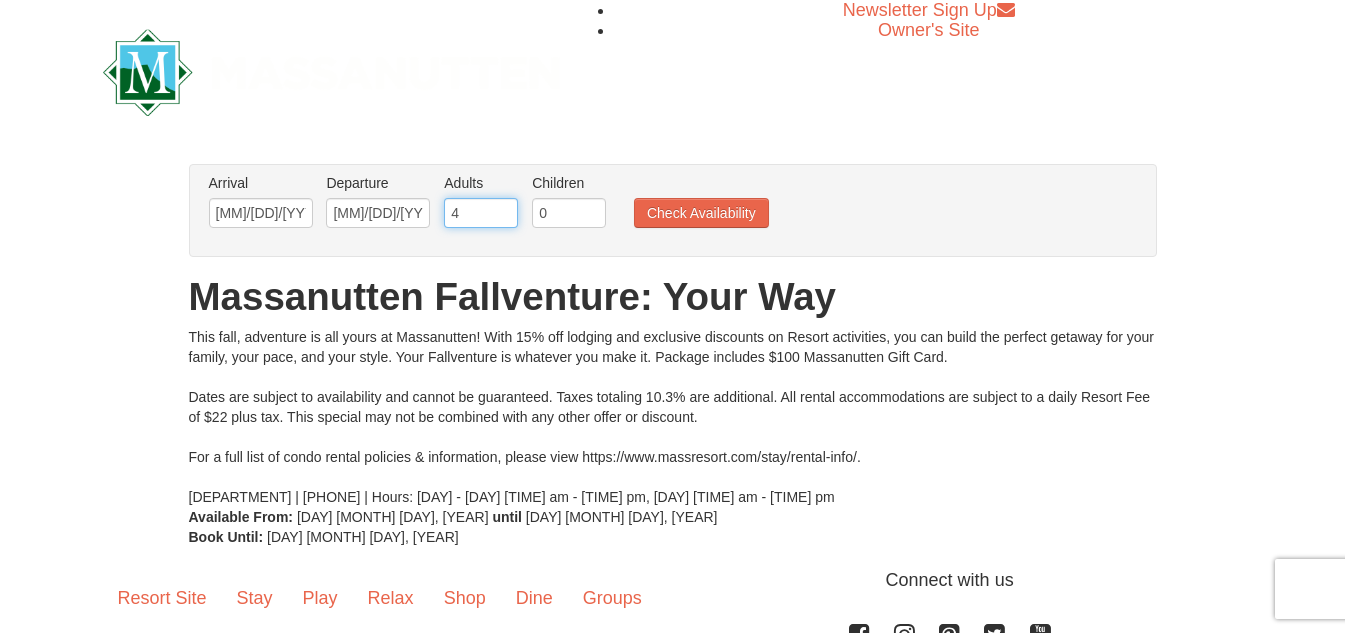 click on "4" at bounding box center (481, 213) 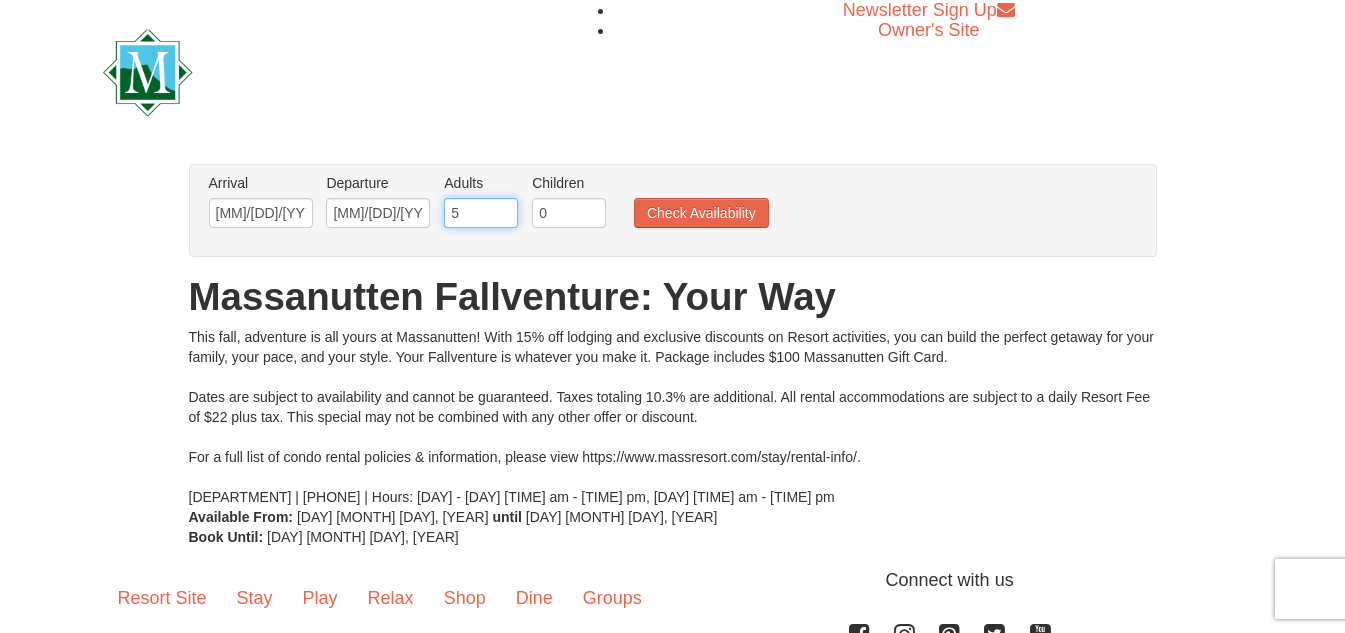 click on "5" at bounding box center [481, 213] 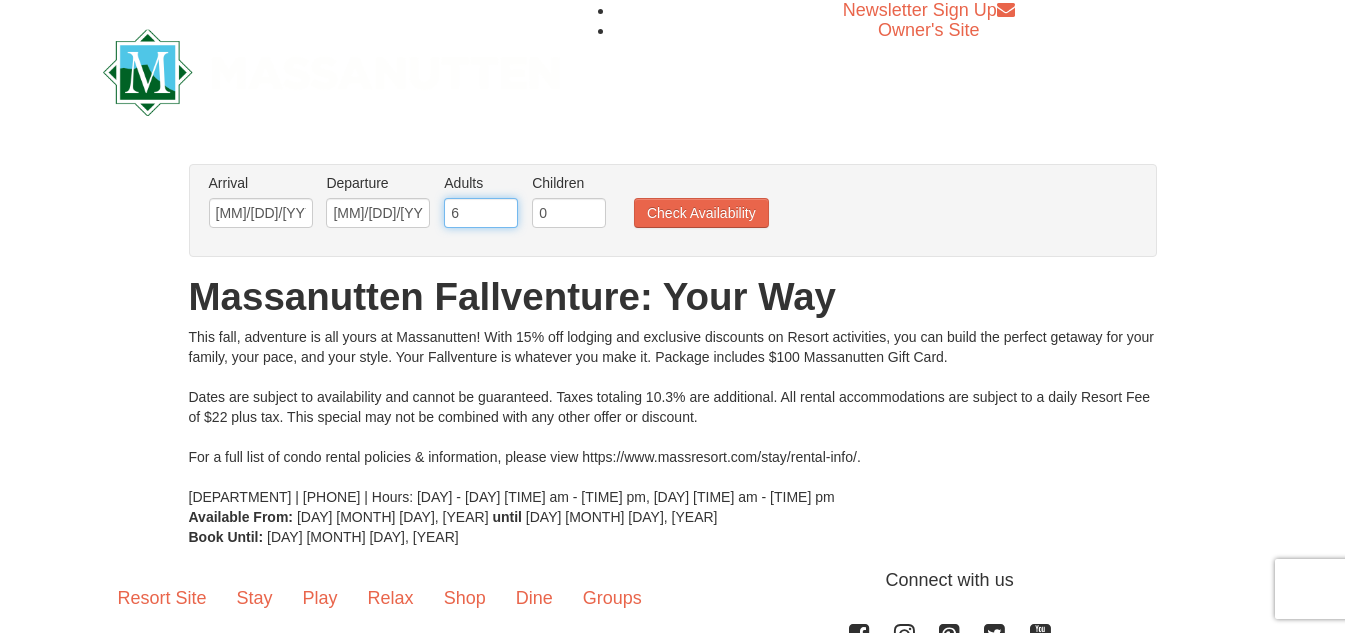 click on "6" at bounding box center [481, 213] 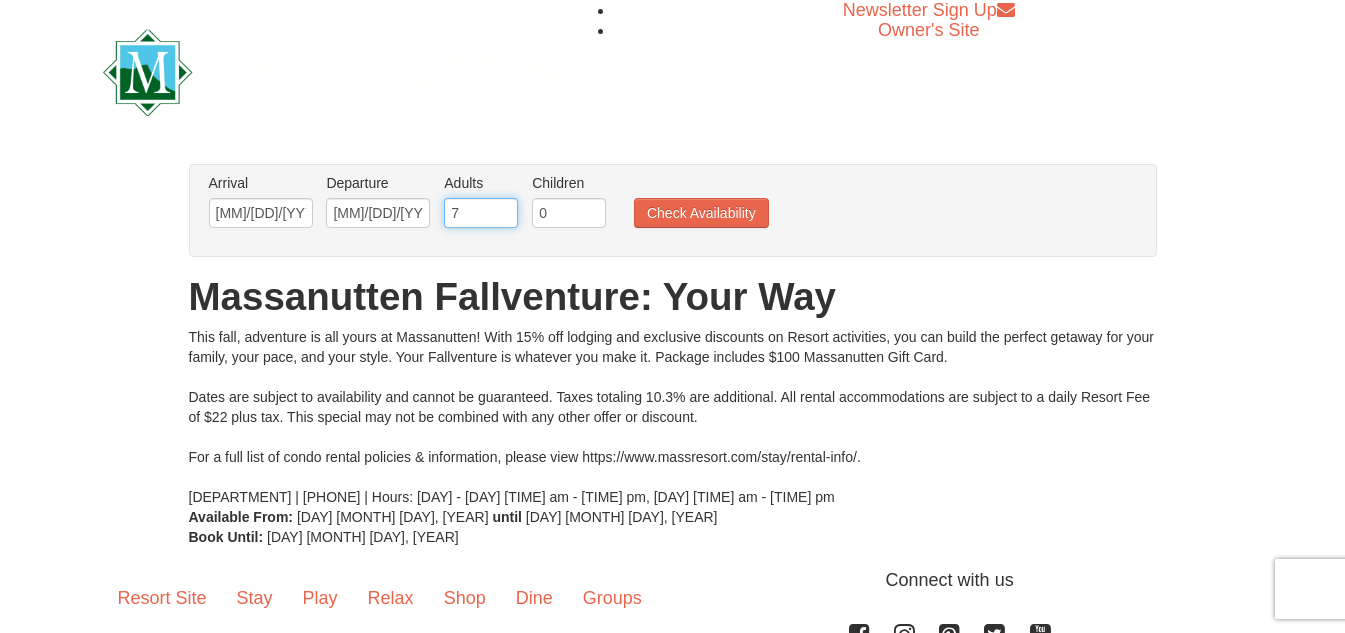 click on "7" at bounding box center [481, 213] 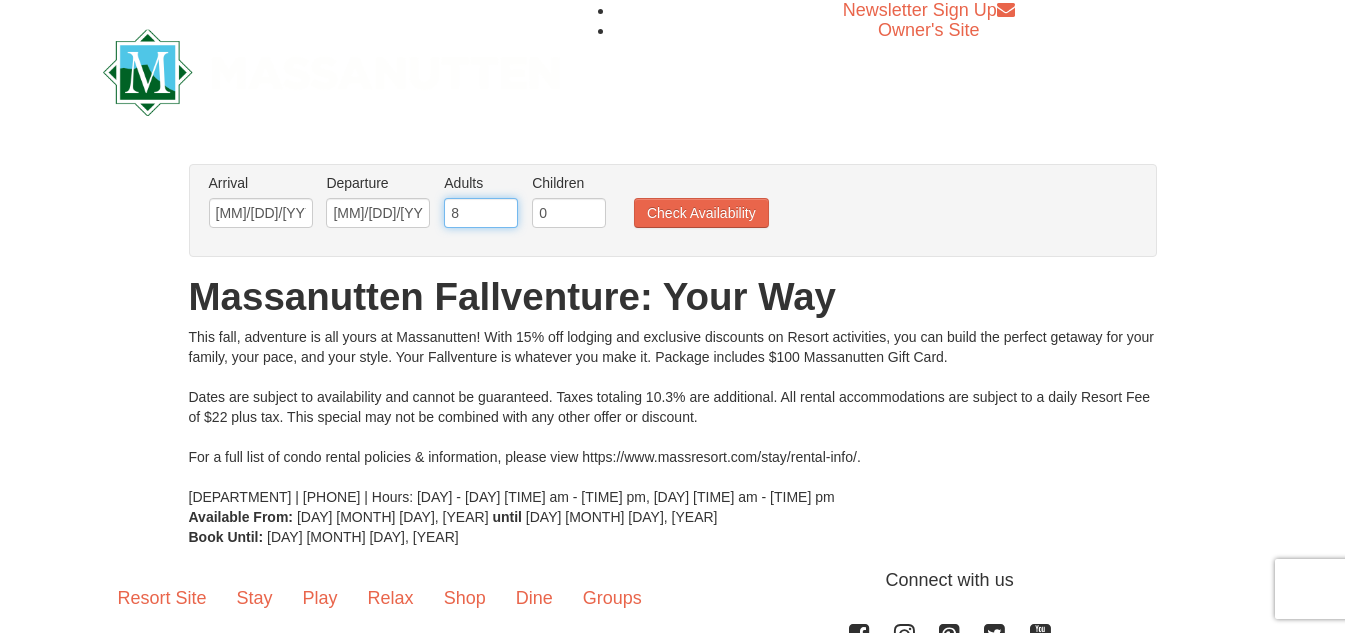 click on "8" at bounding box center [481, 213] 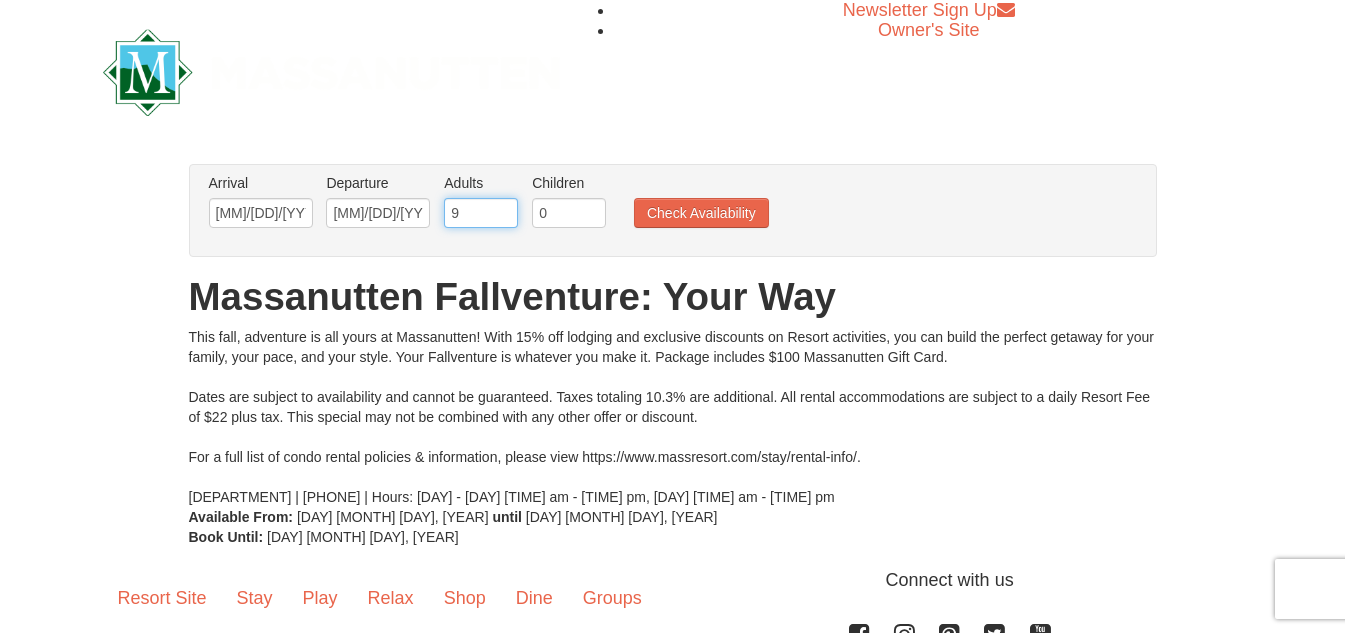 click on "9" at bounding box center [481, 213] 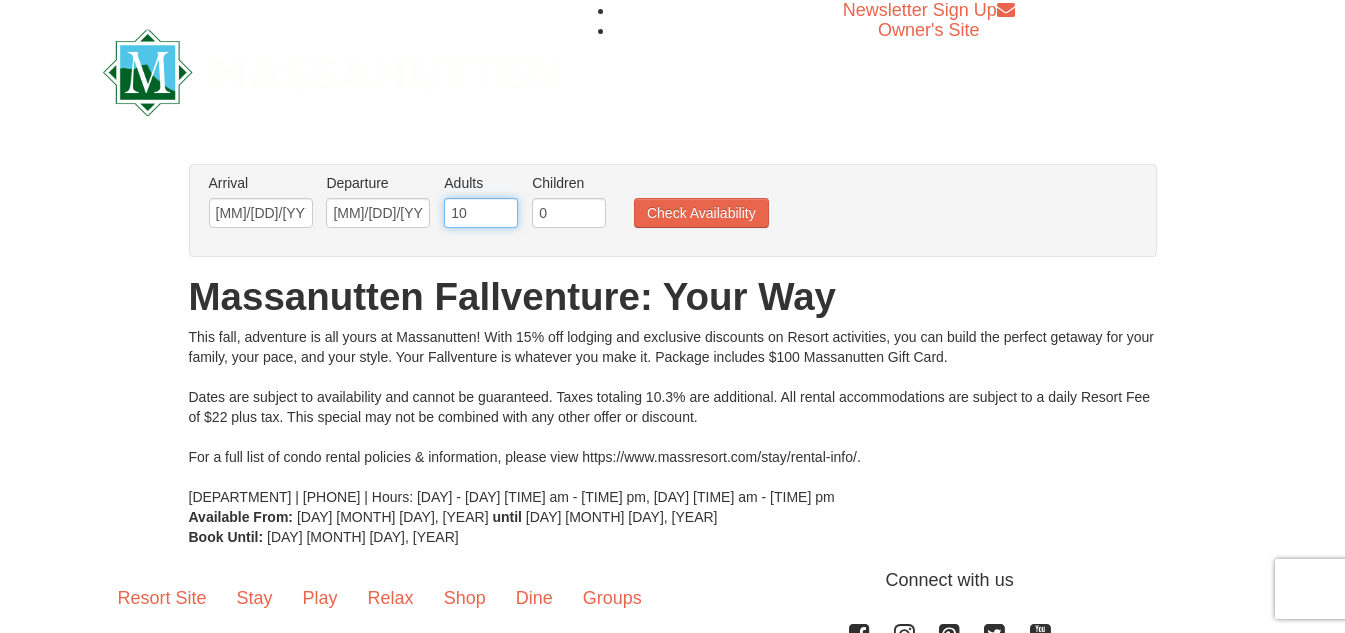 click on "10" at bounding box center (481, 213) 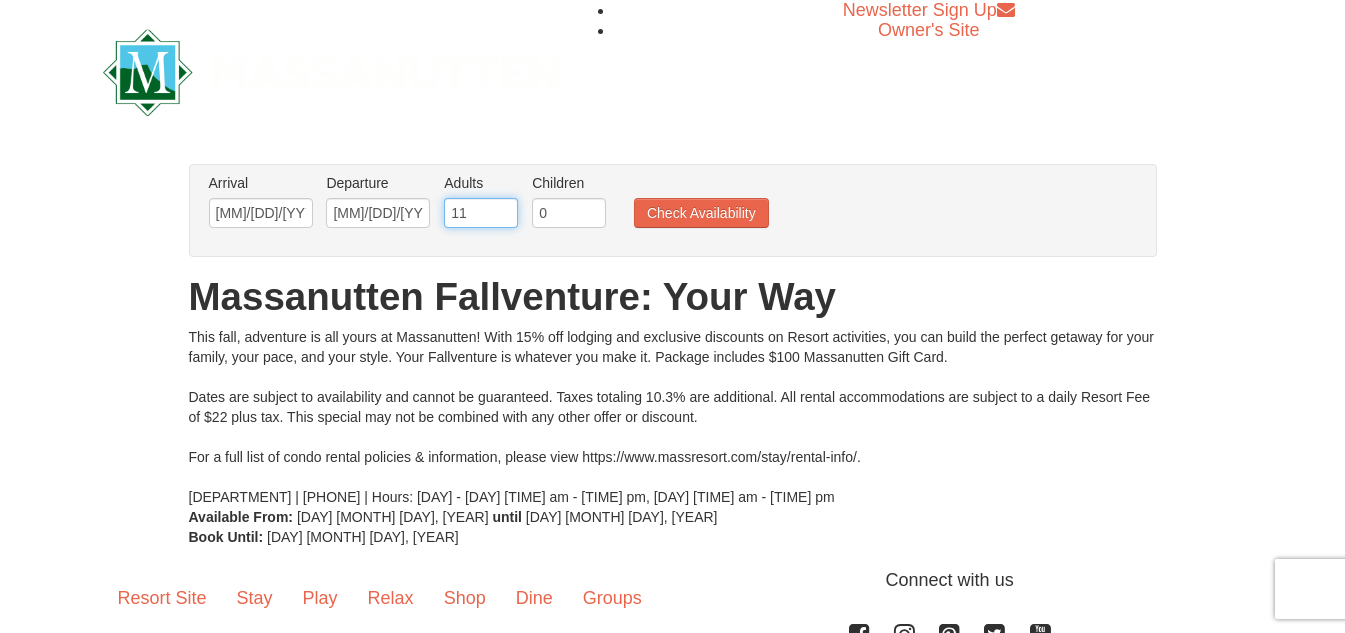 click on "11" at bounding box center [481, 213] 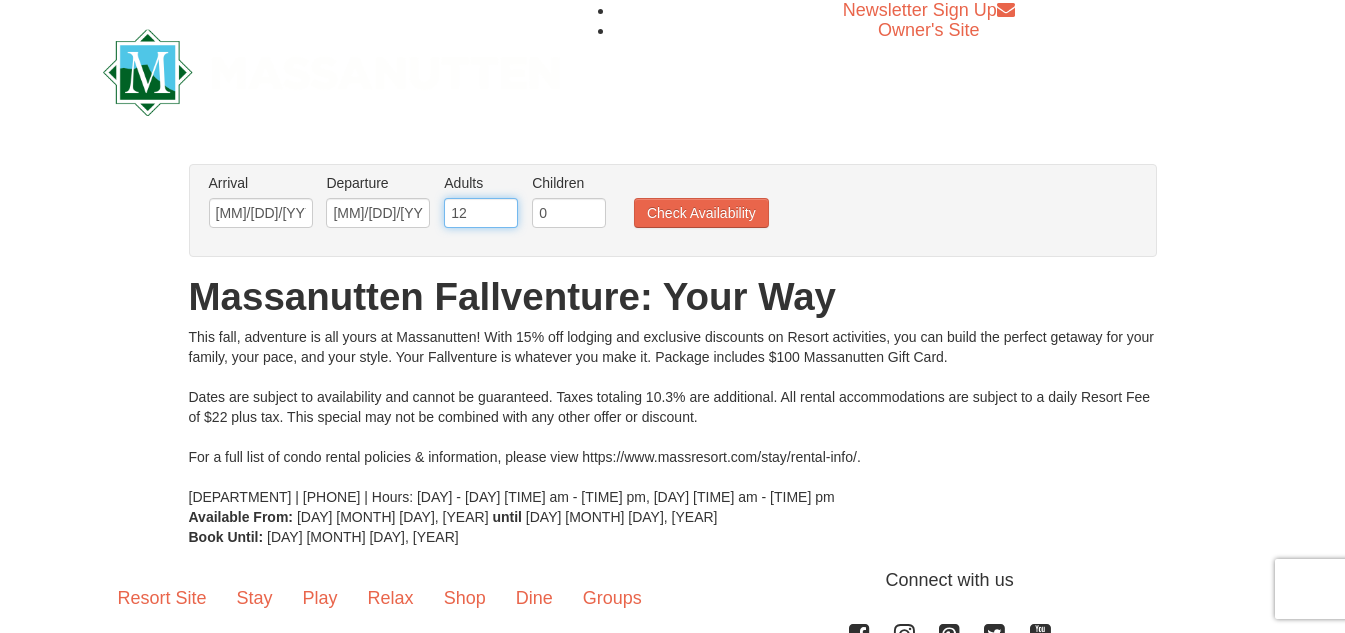 click on "12" at bounding box center (481, 213) 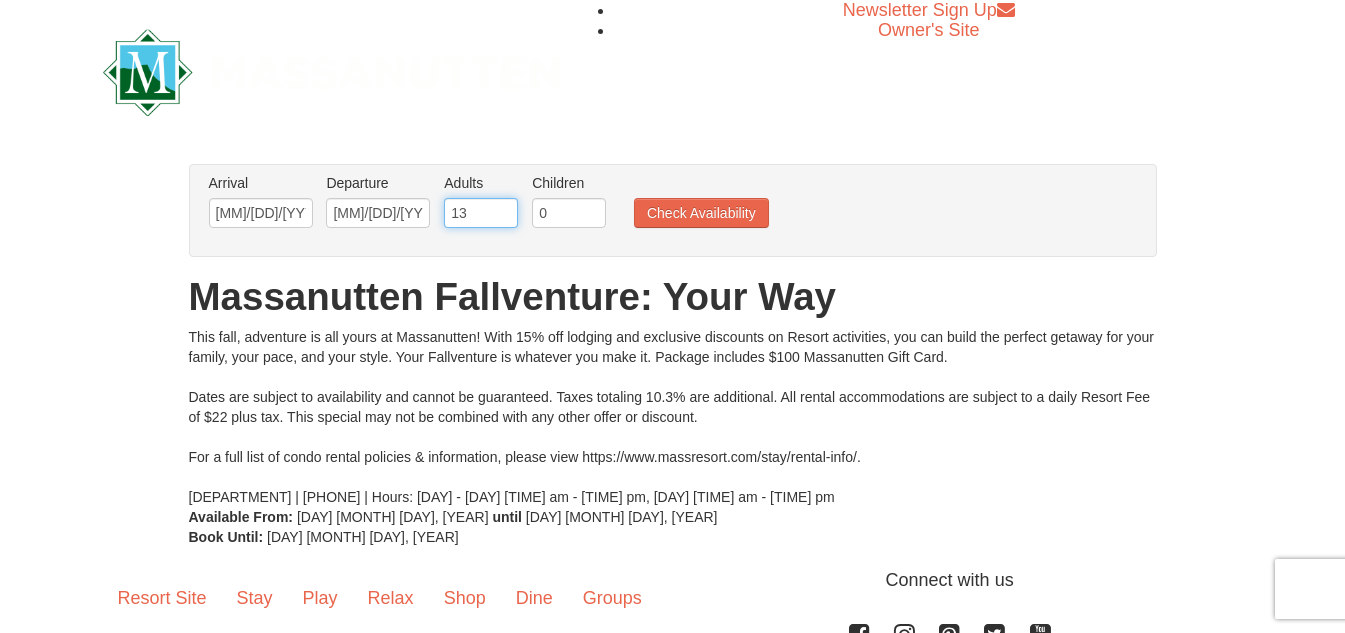 click on "13" at bounding box center [481, 213] 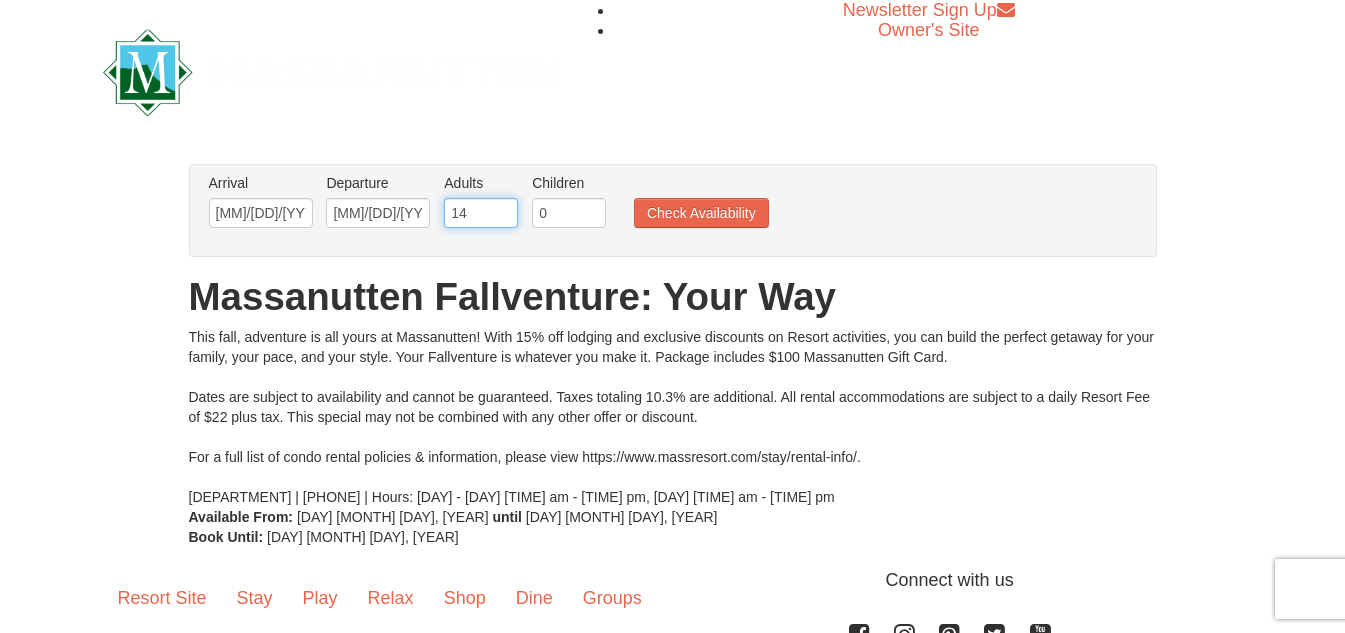 click on "14" at bounding box center (481, 213) 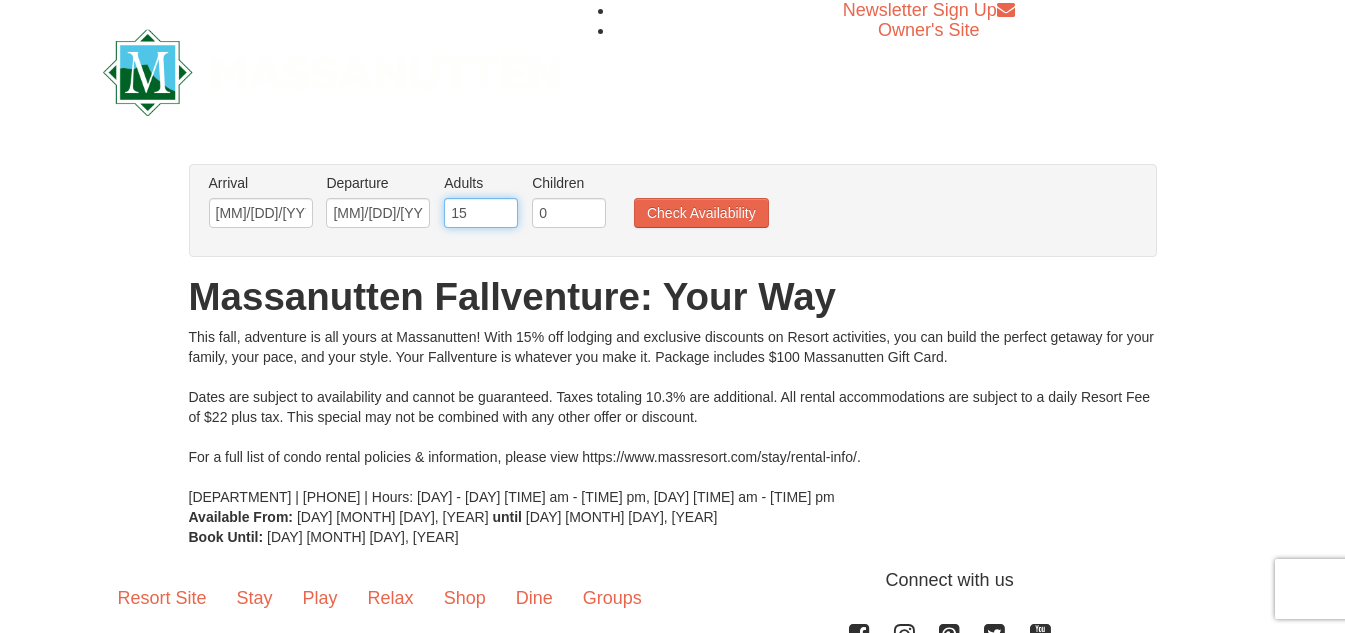 click on "15" at bounding box center (481, 213) 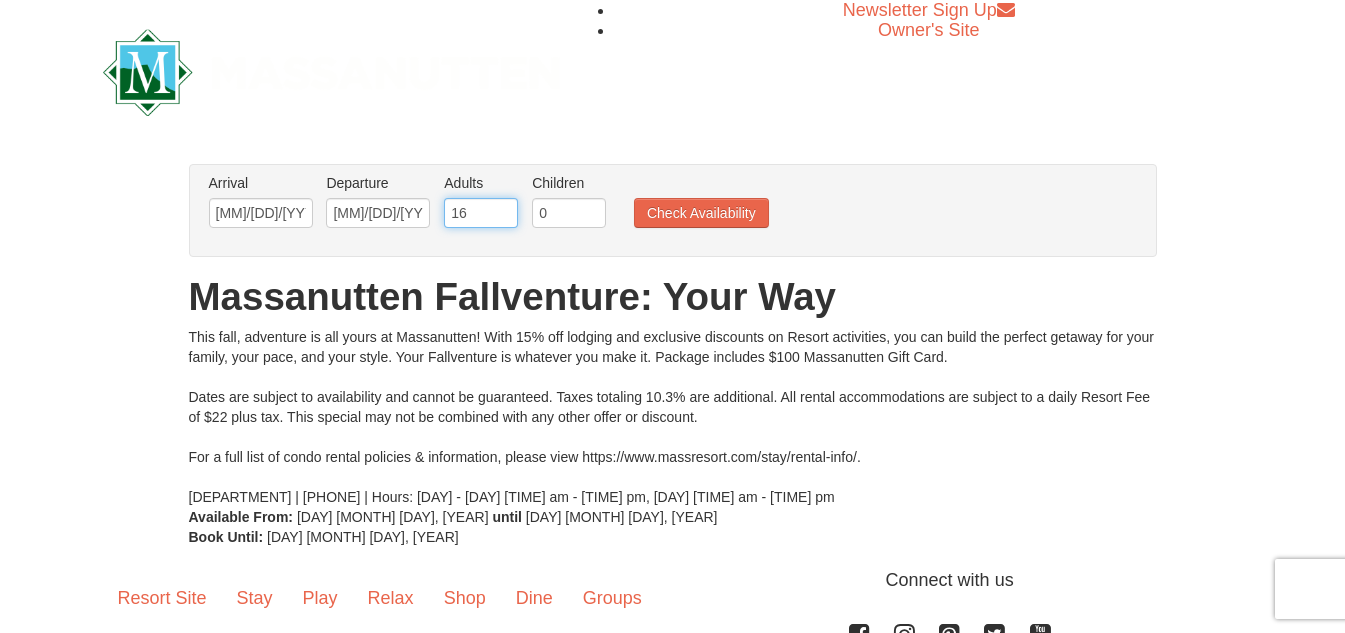 click on "16" at bounding box center [481, 213] 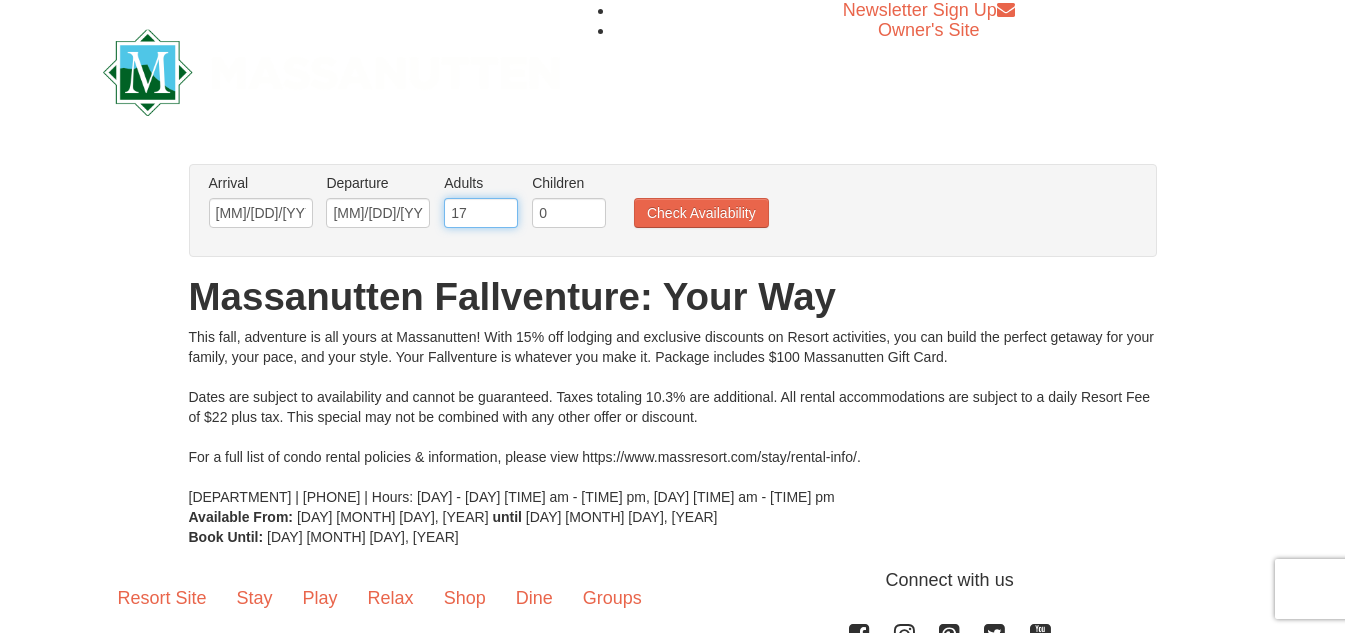 click on "17" at bounding box center [481, 213] 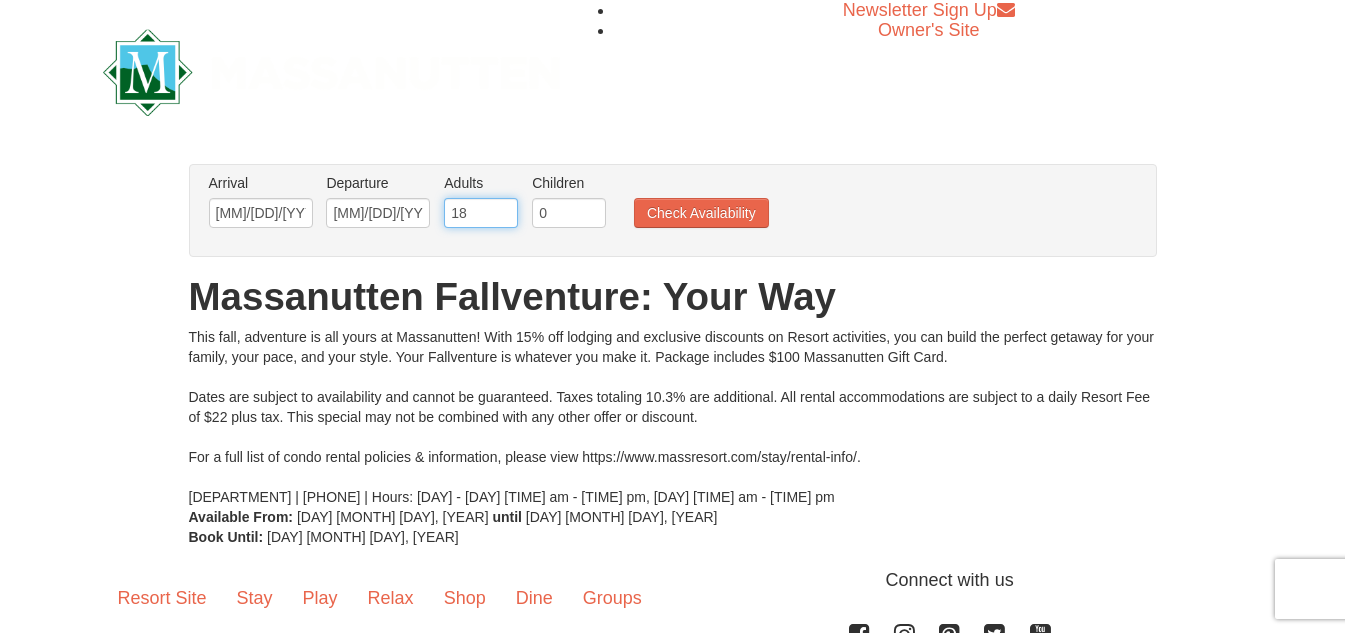 click on "18" at bounding box center (481, 213) 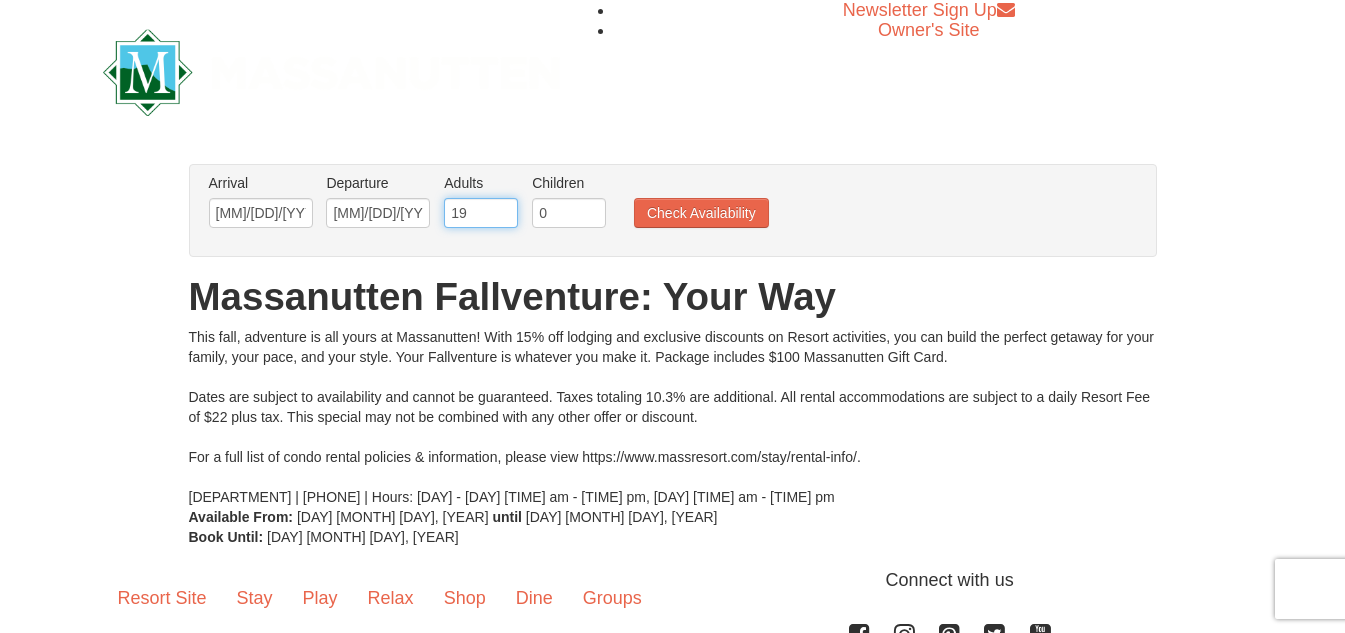 click on "19" at bounding box center (481, 213) 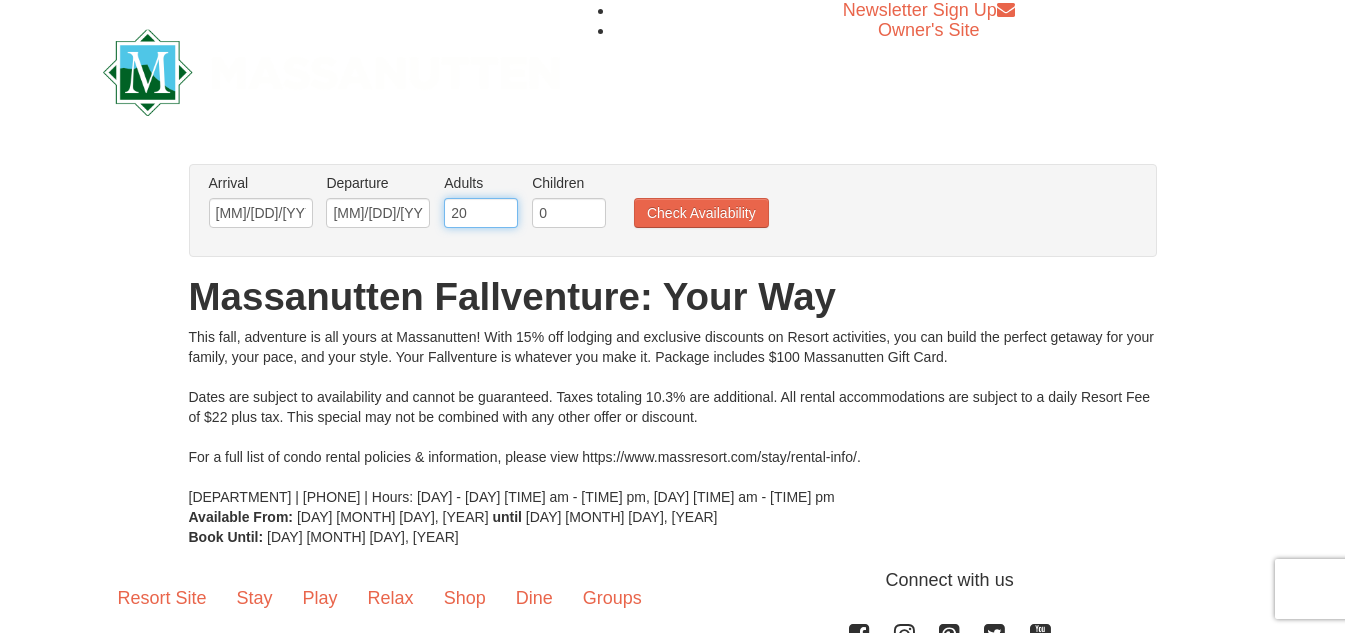 click on "20" at bounding box center [481, 213] 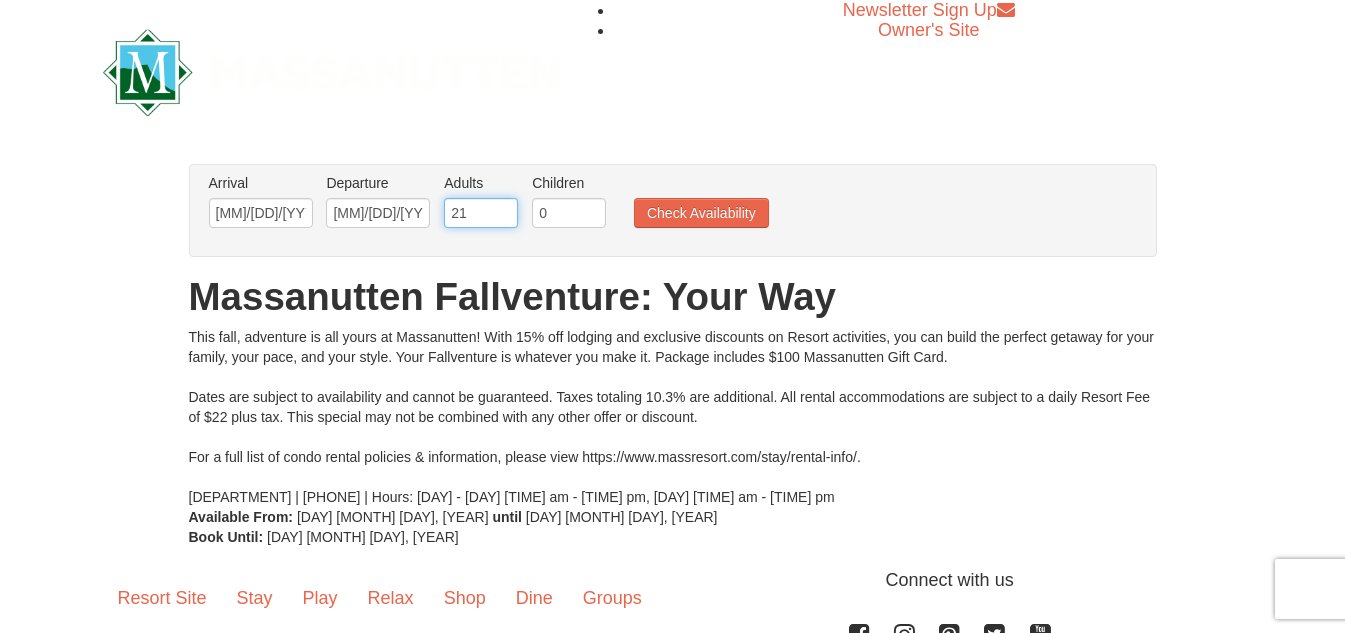 click on "21" at bounding box center (481, 213) 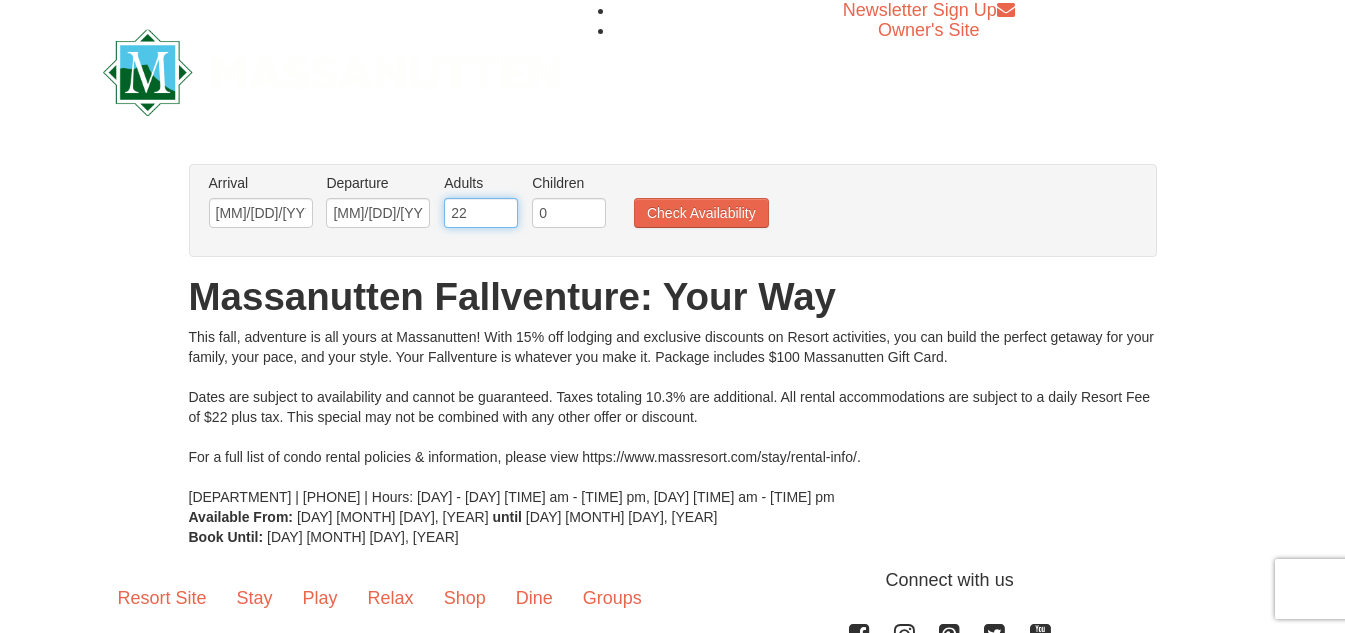 click on "22" at bounding box center (481, 213) 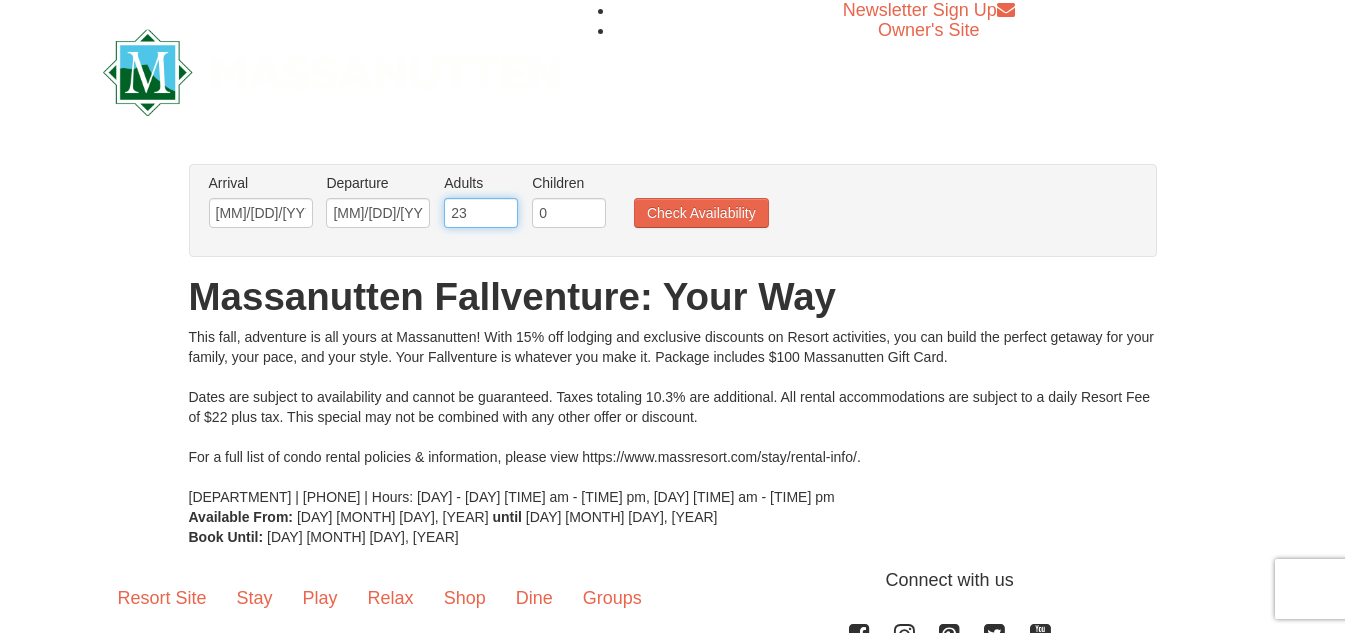 click on "23" at bounding box center (481, 213) 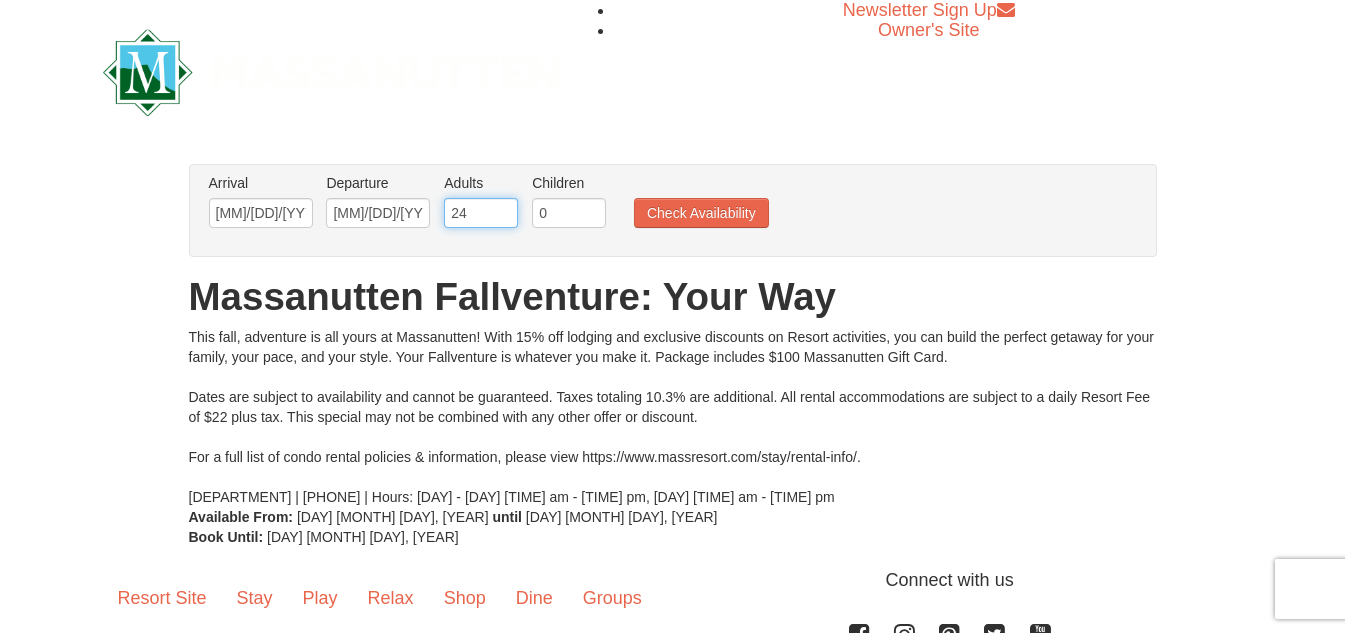 click on "24" at bounding box center (481, 213) 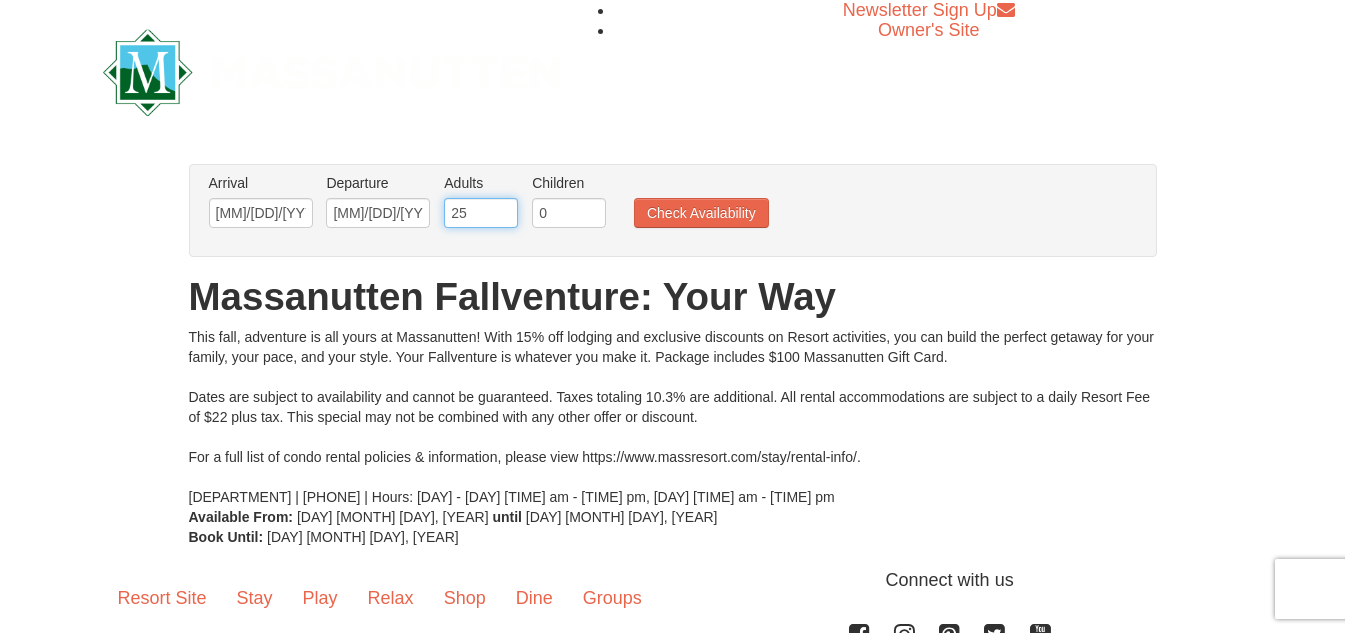 click on "25" at bounding box center (481, 213) 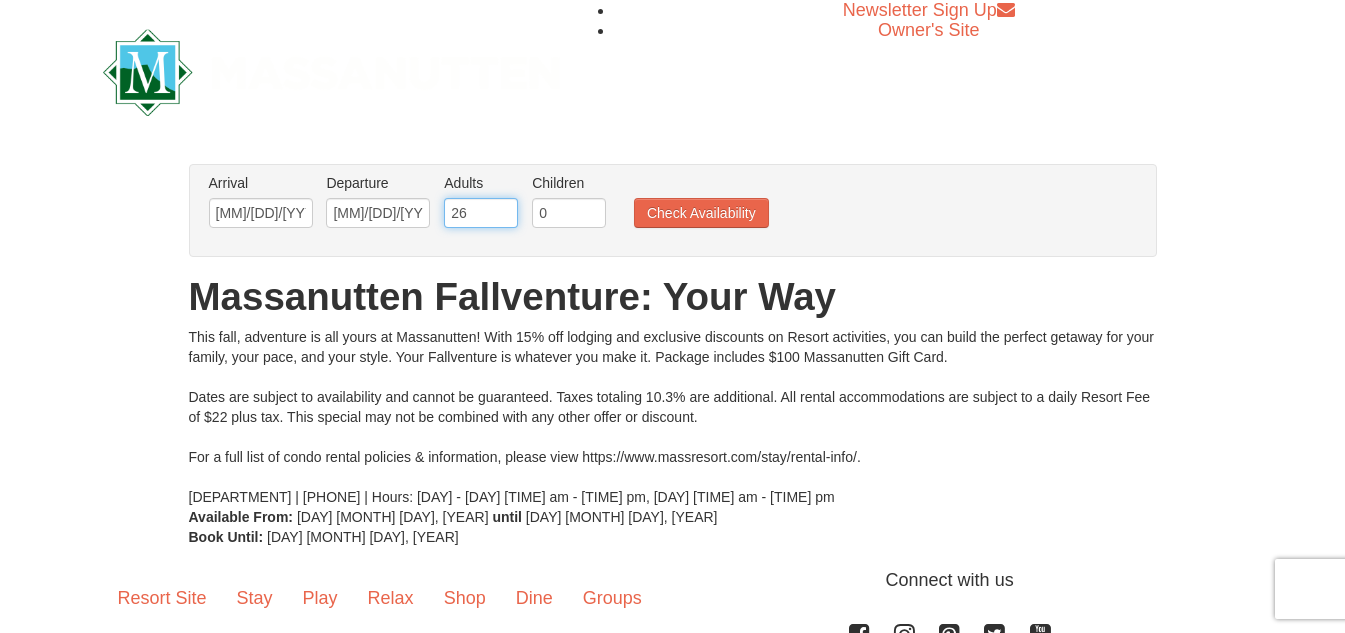 click on "26" at bounding box center (481, 213) 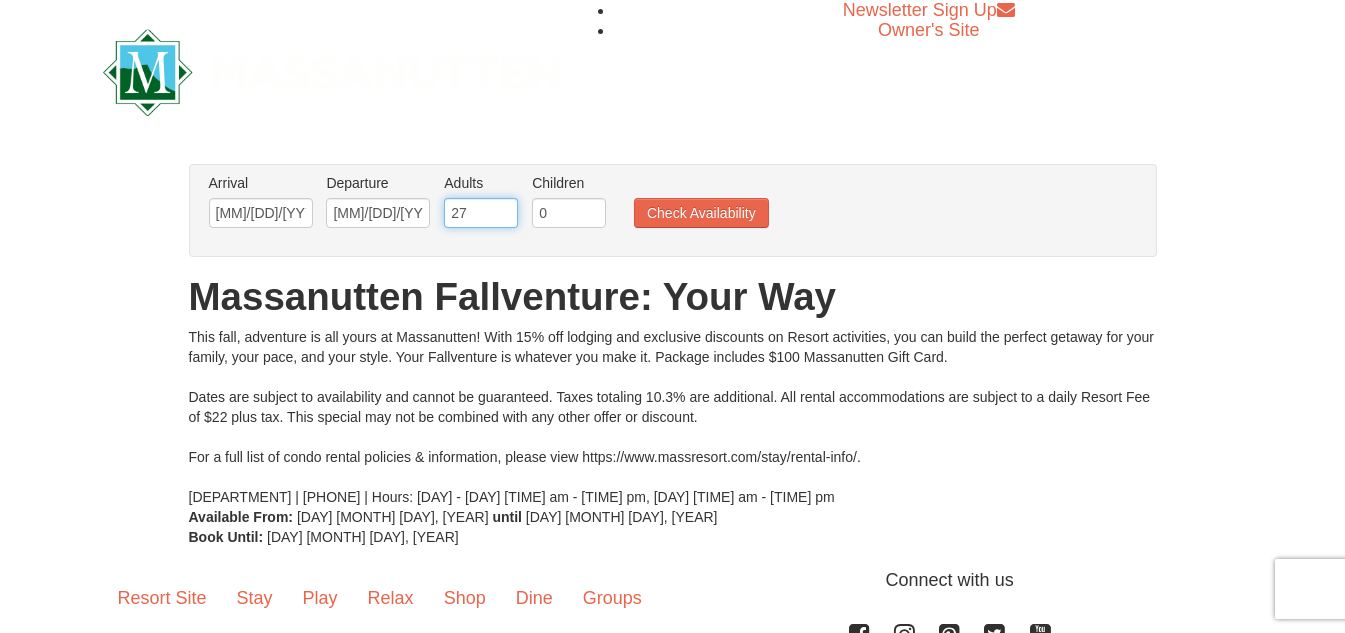 click on "27" at bounding box center [481, 213] 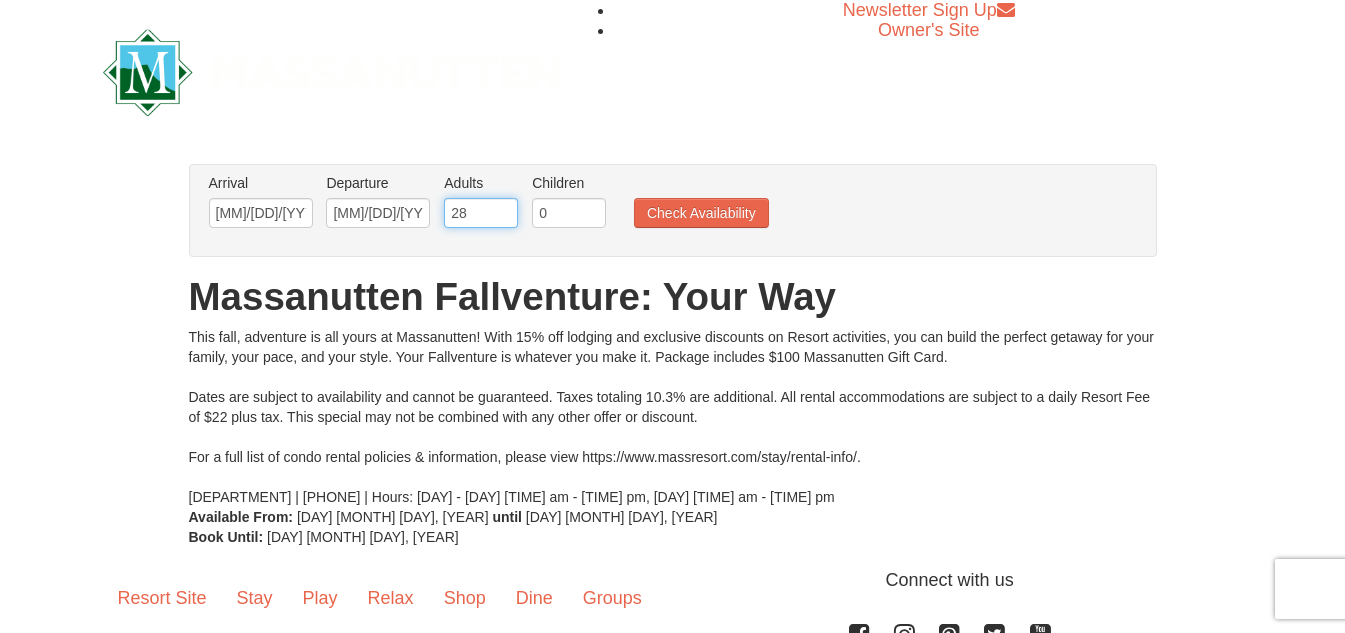 click on "28" at bounding box center (481, 213) 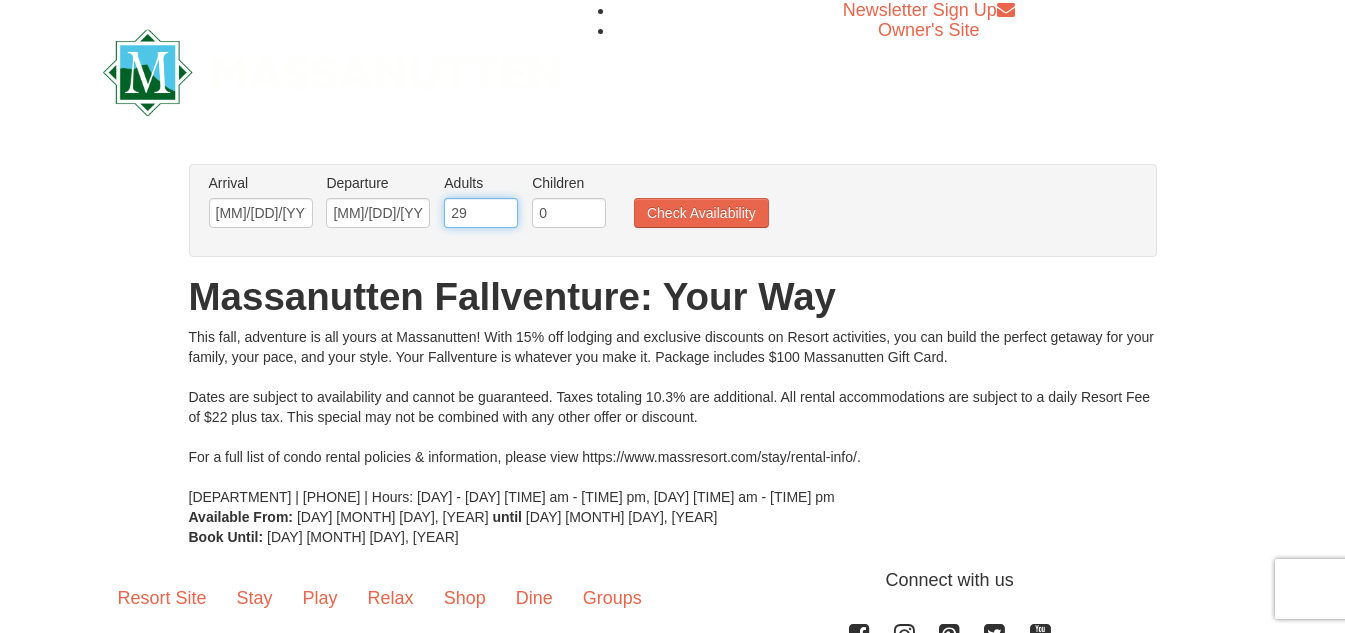 click on "29" at bounding box center (481, 213) 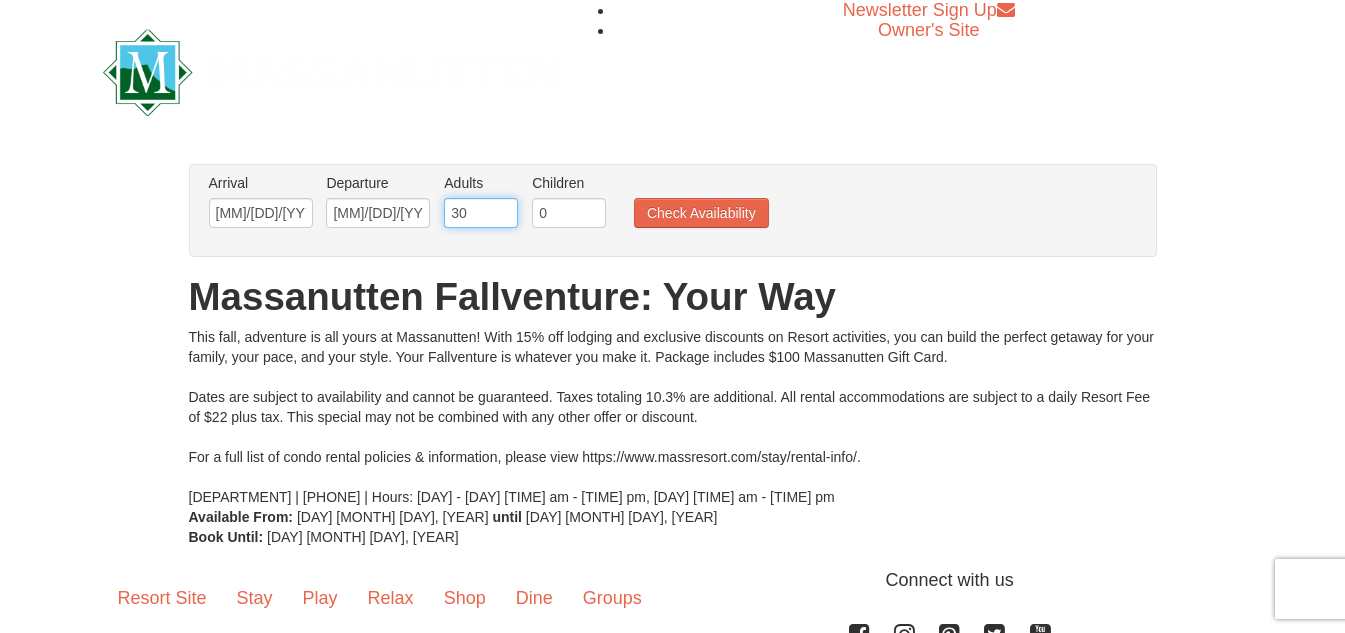 type on "30" 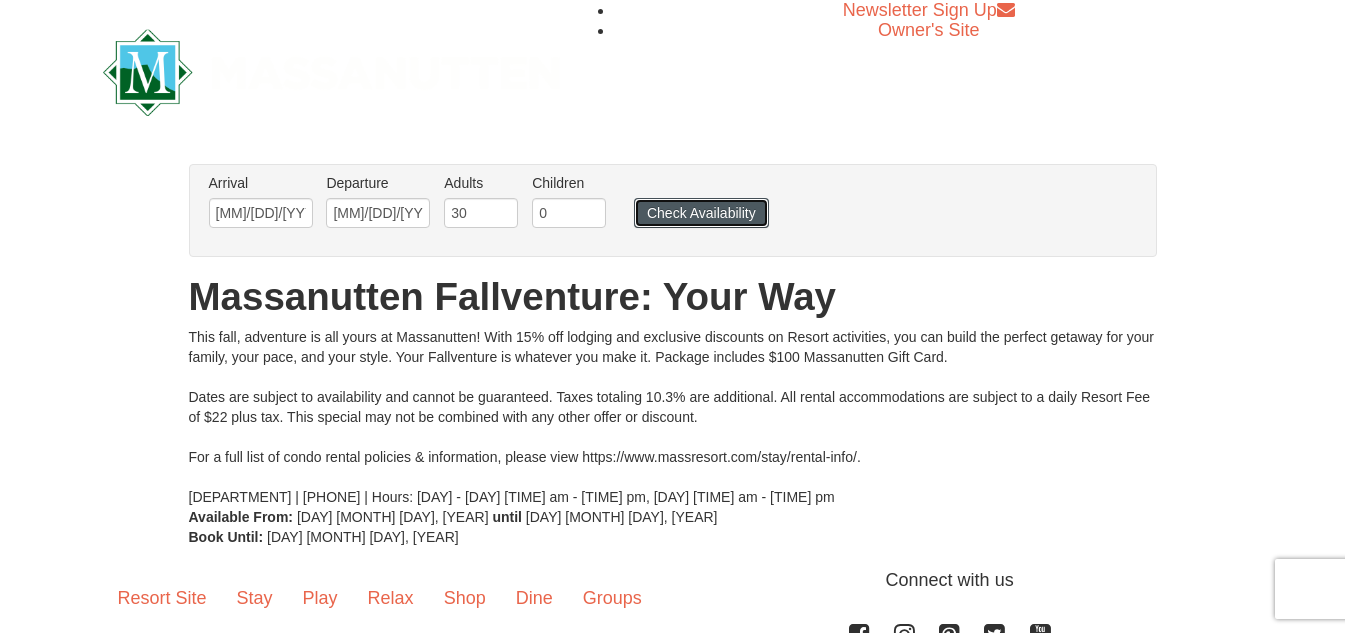click on "Check Availability" at bounding box center (701, 213) 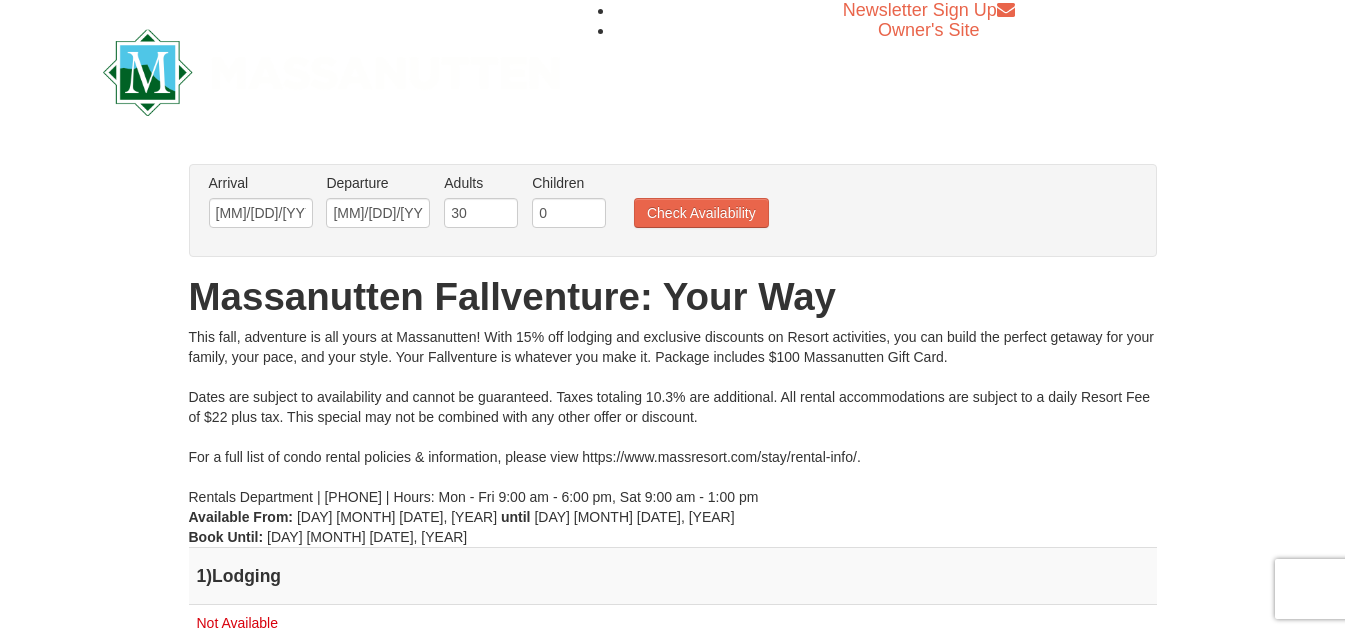 scroll, scrollTop: 0, scrollLeft: 0, axis: both 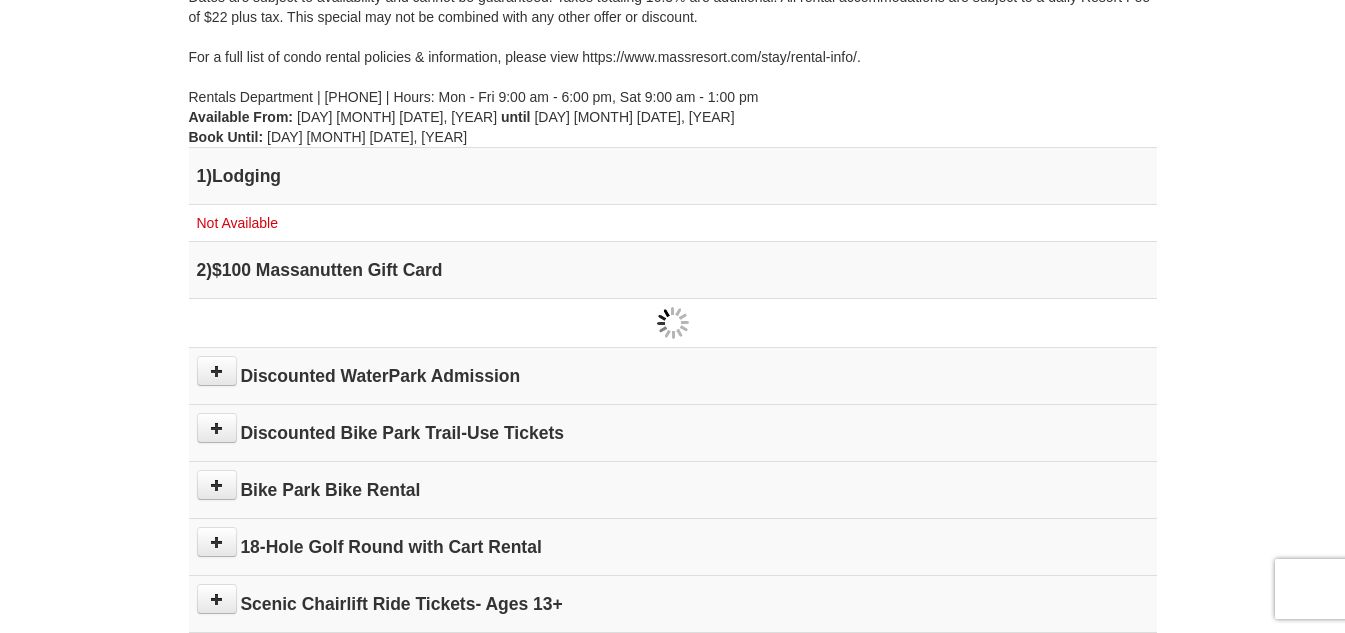 click at bounding box center (673, 323) 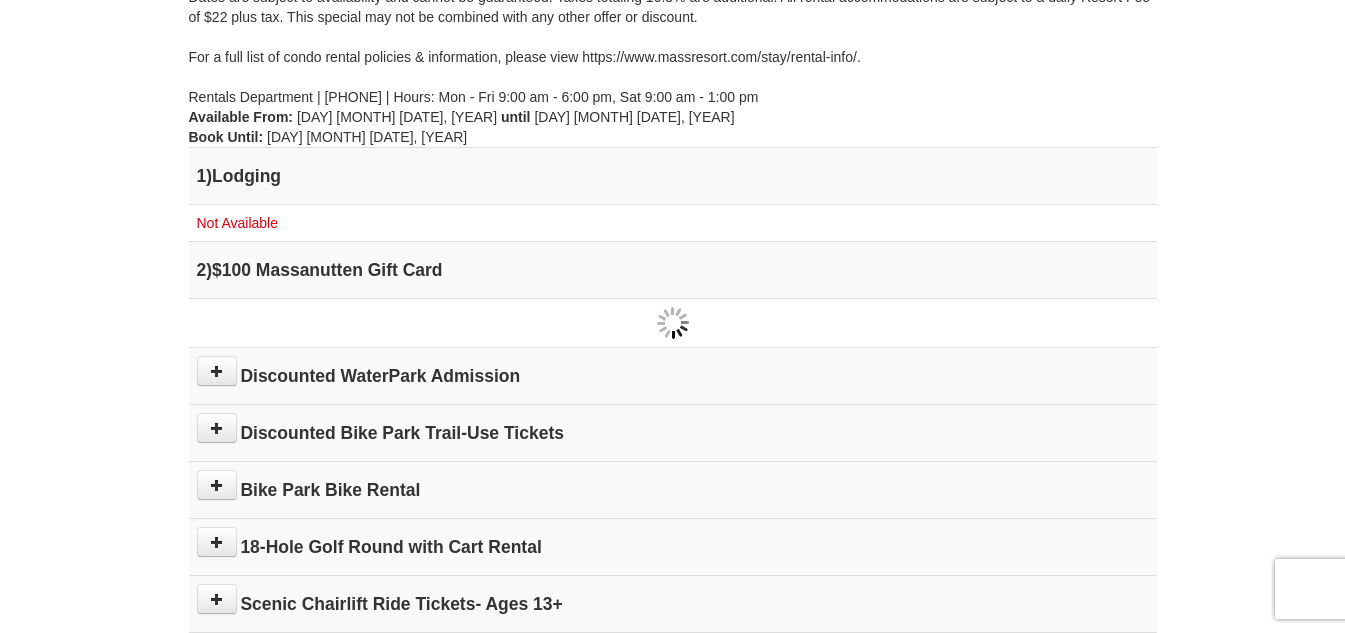 click on "Not Available" at bounding box center (237, 223) 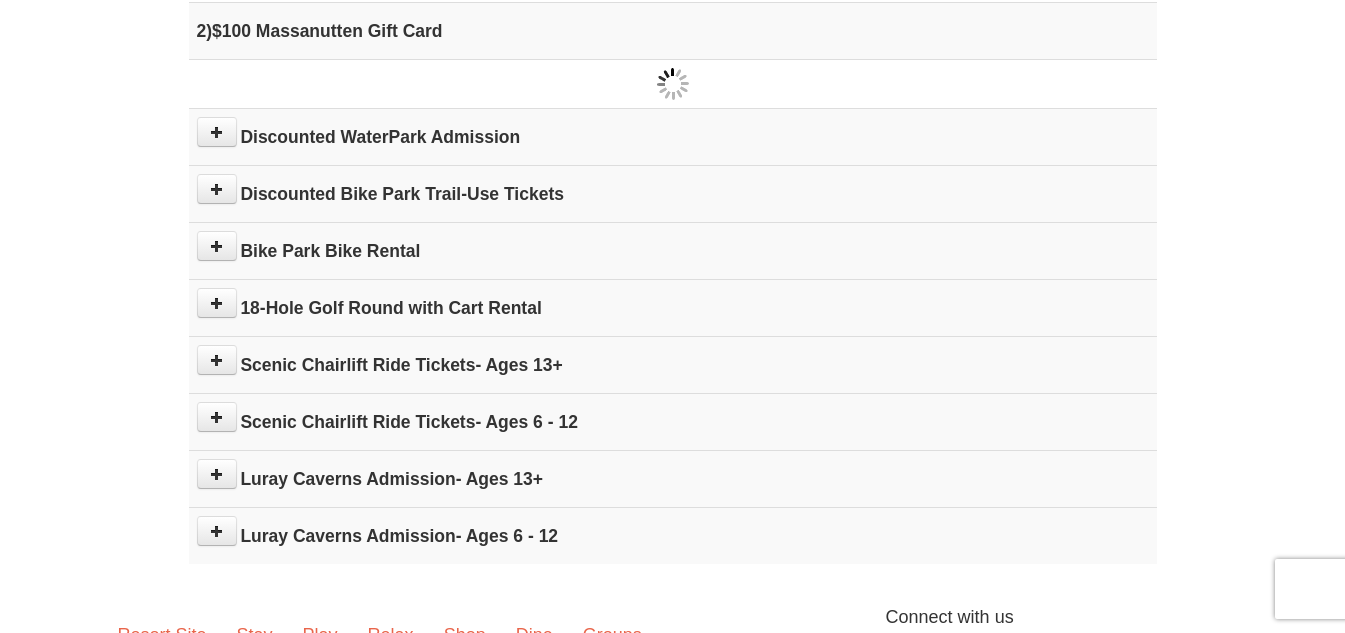 scroll, scrollTop: 700, scrollLeft: 0, axis: vertical 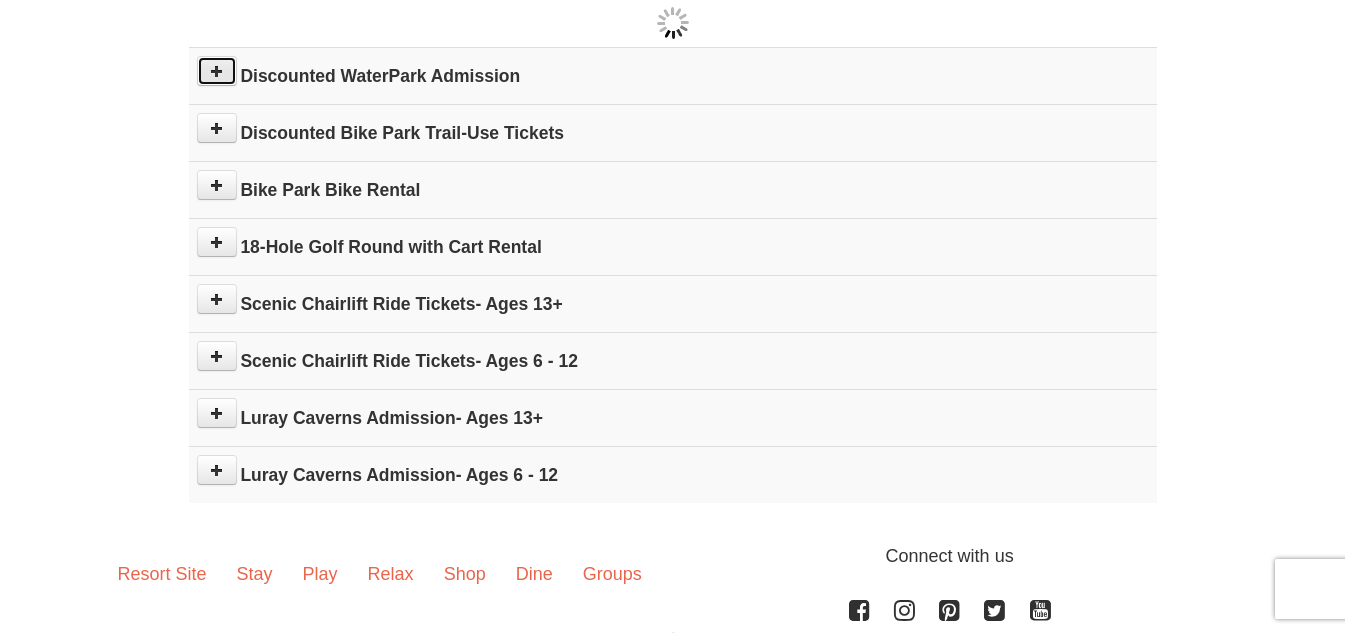 click at bounding box center (217, 71) 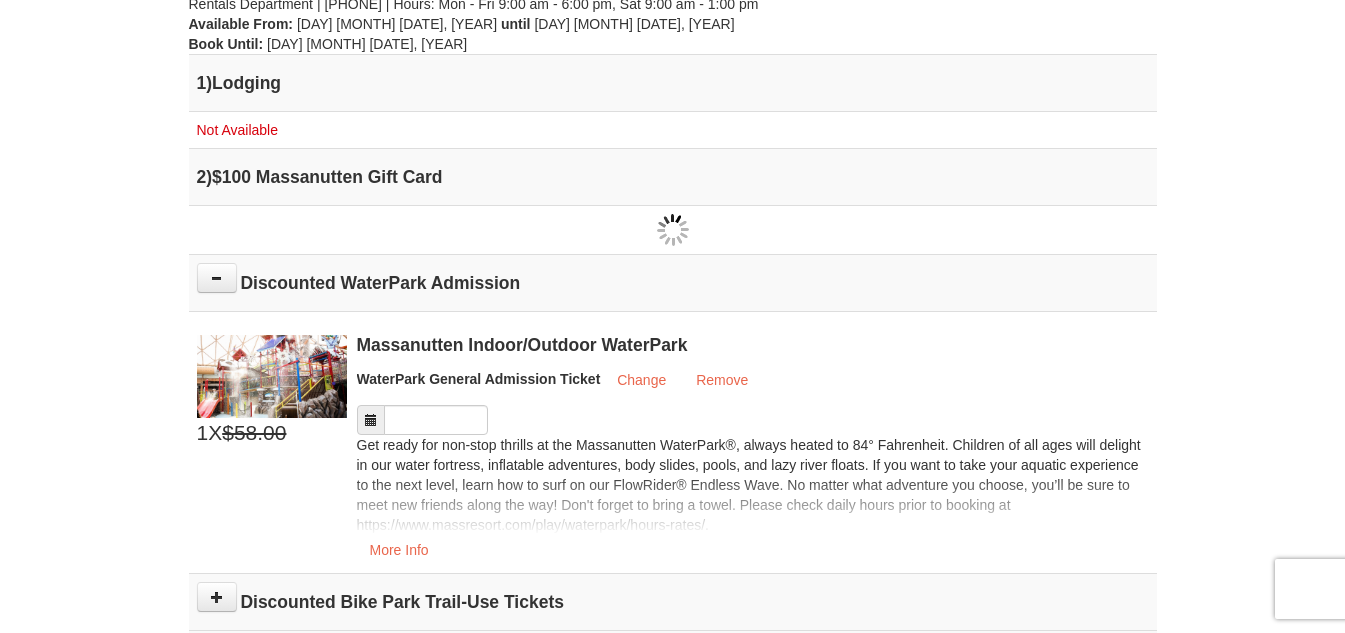 scroll, scrollTop: 448, scrollLeft: 0, axis: vertical 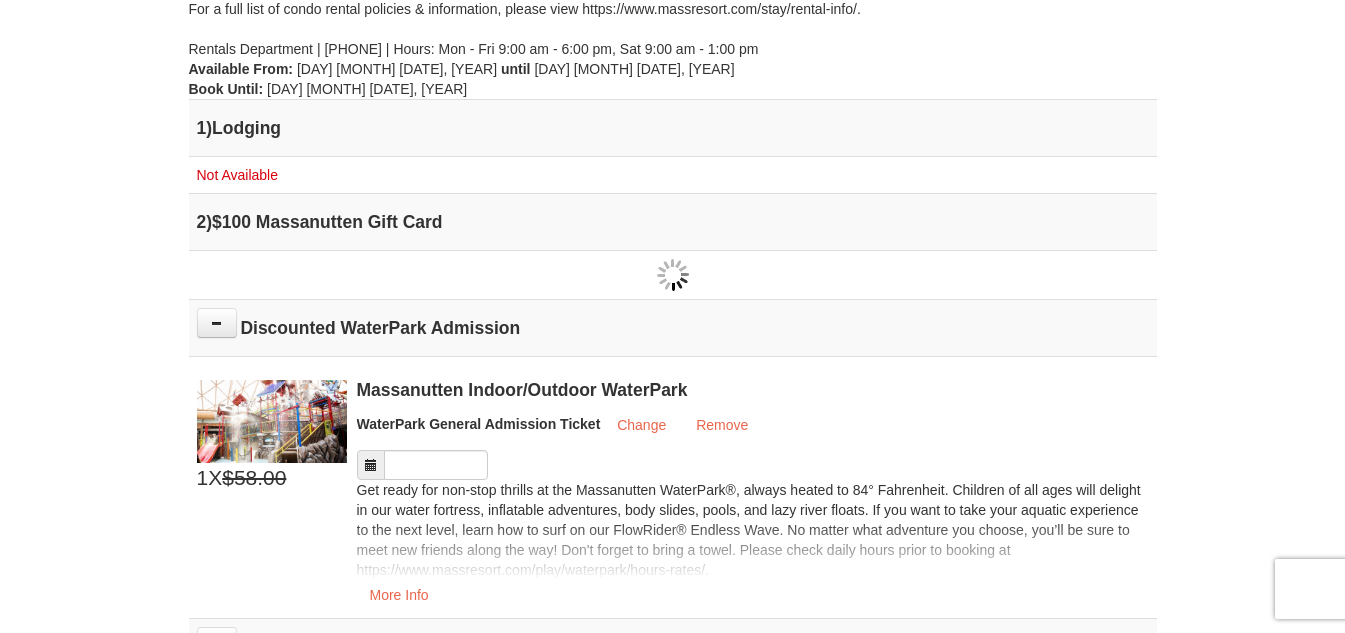 click on "Not Available" at bounding box center (237, 175) 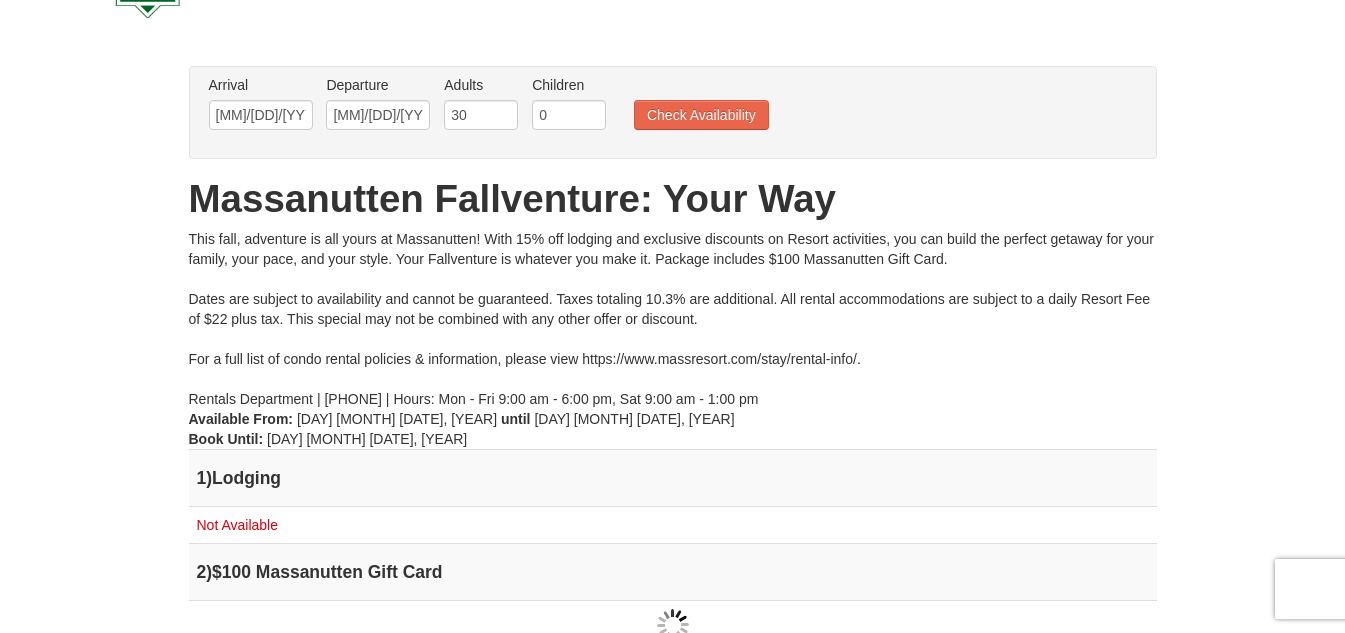 scroll, scrollTop: 110, scrollLeft: 0, axis: vertical 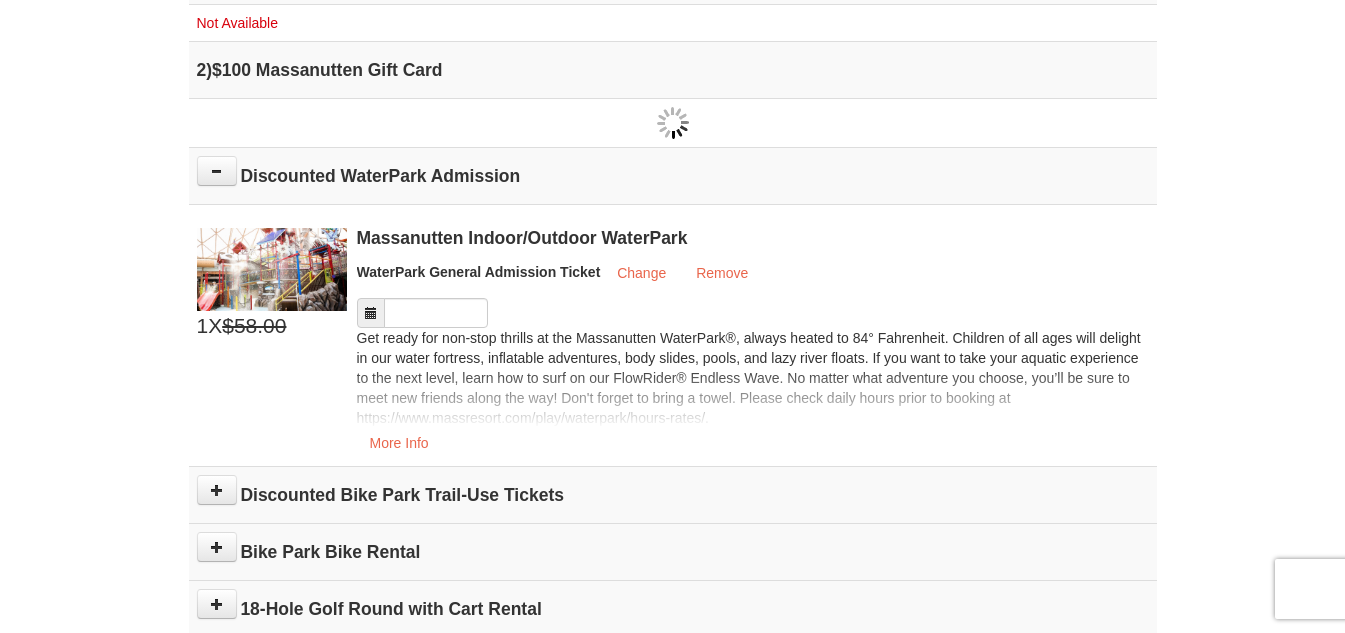click on "2 )
$100 Massanutten Gift Card" at bounding box center (673, 70) 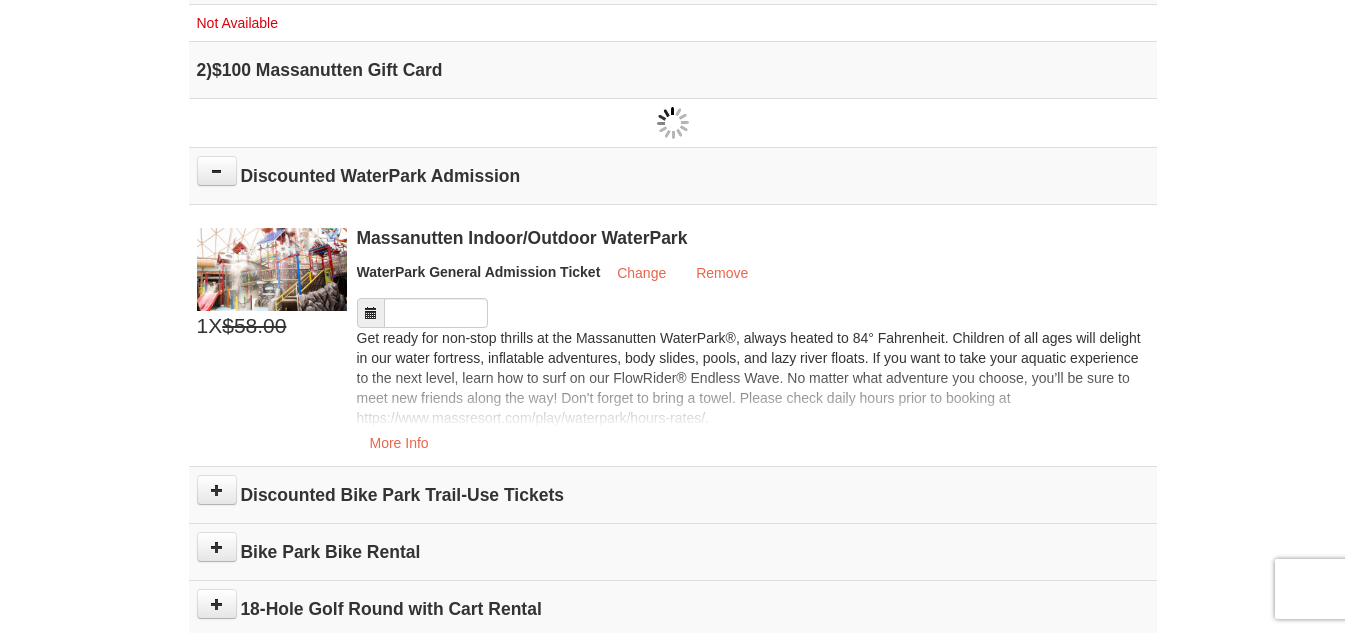 click on "2 )
$100 Massanutten Gift Card" at bounding box center [673, 70] 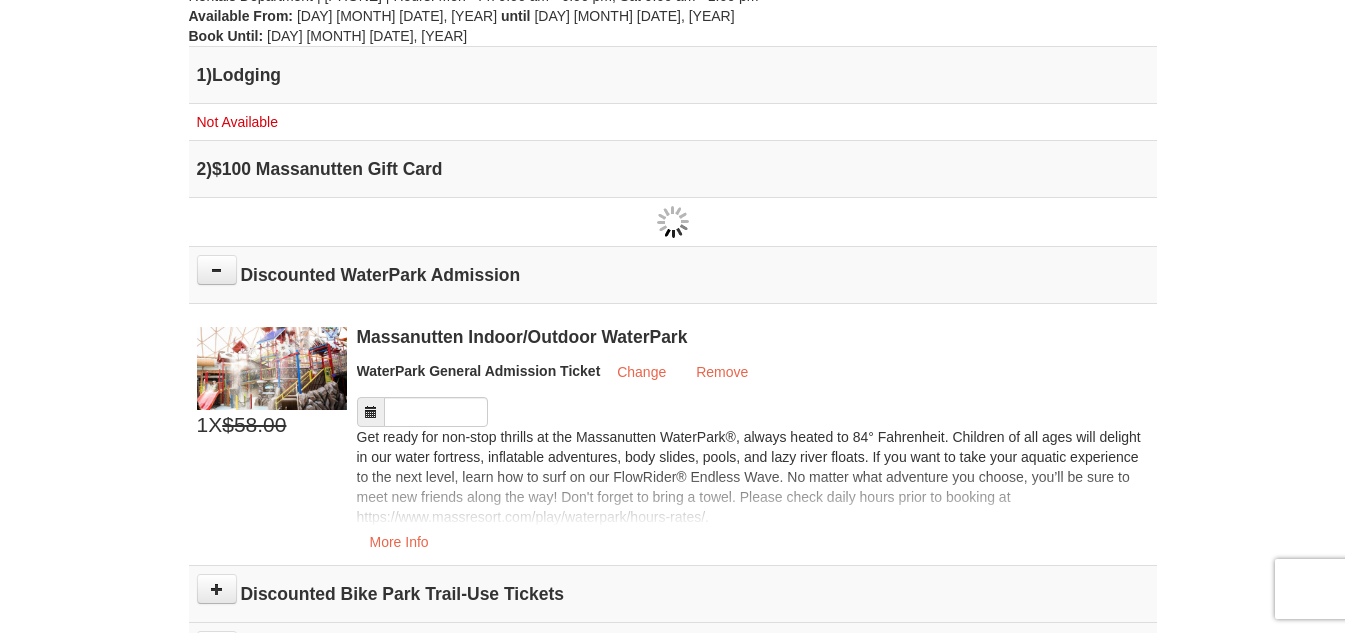 scroll, scrollTop: 500, scrollLeft: 0, axis: vertical 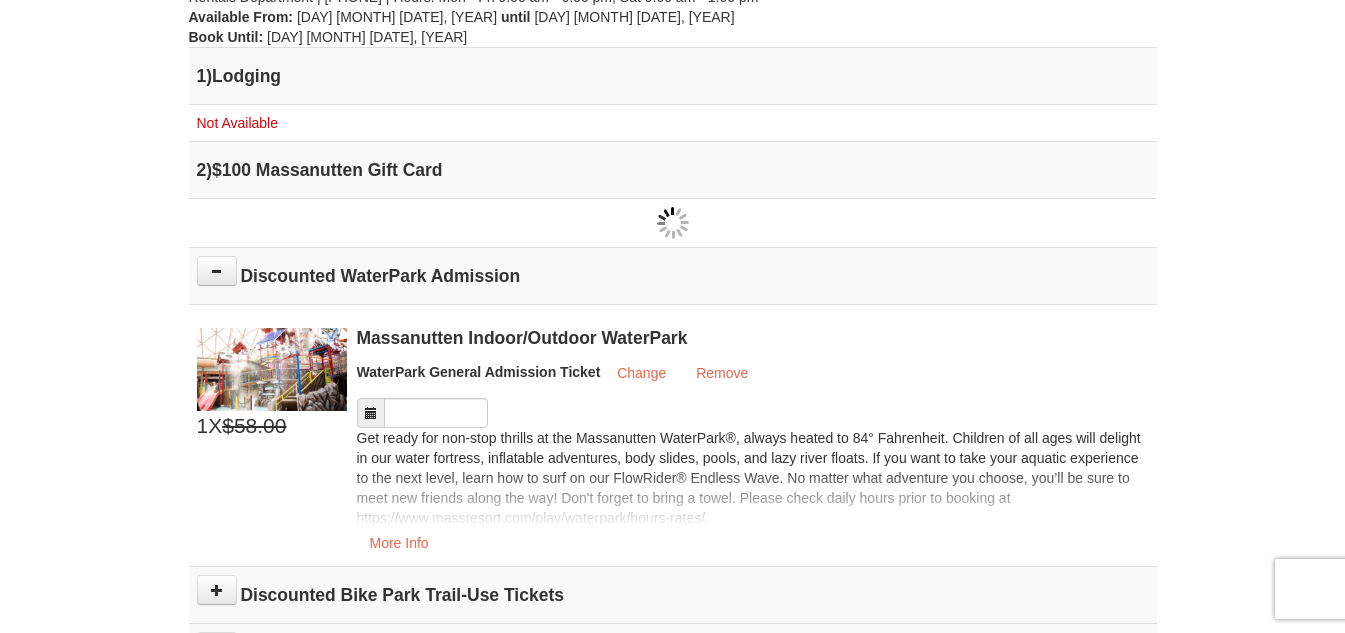 click on "1 )
Lodging" at bounding box center [673, 76] 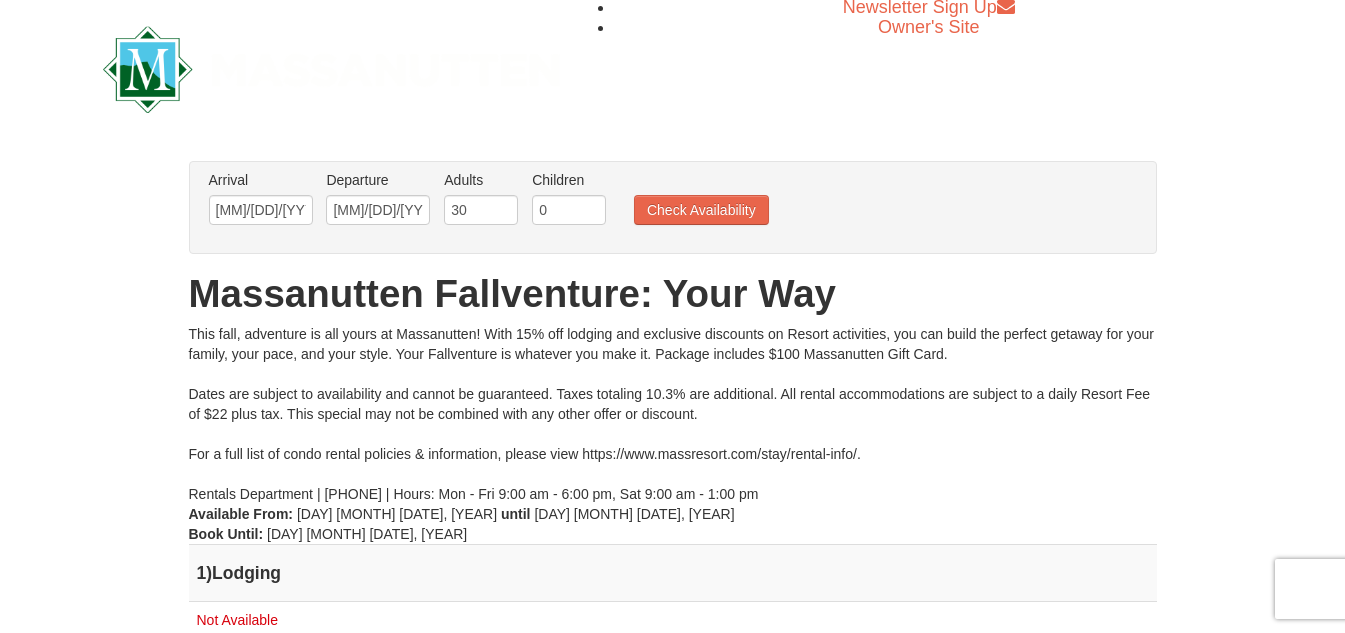 scroll, scrollTop: 0, scrollLeft: 0, axis: both 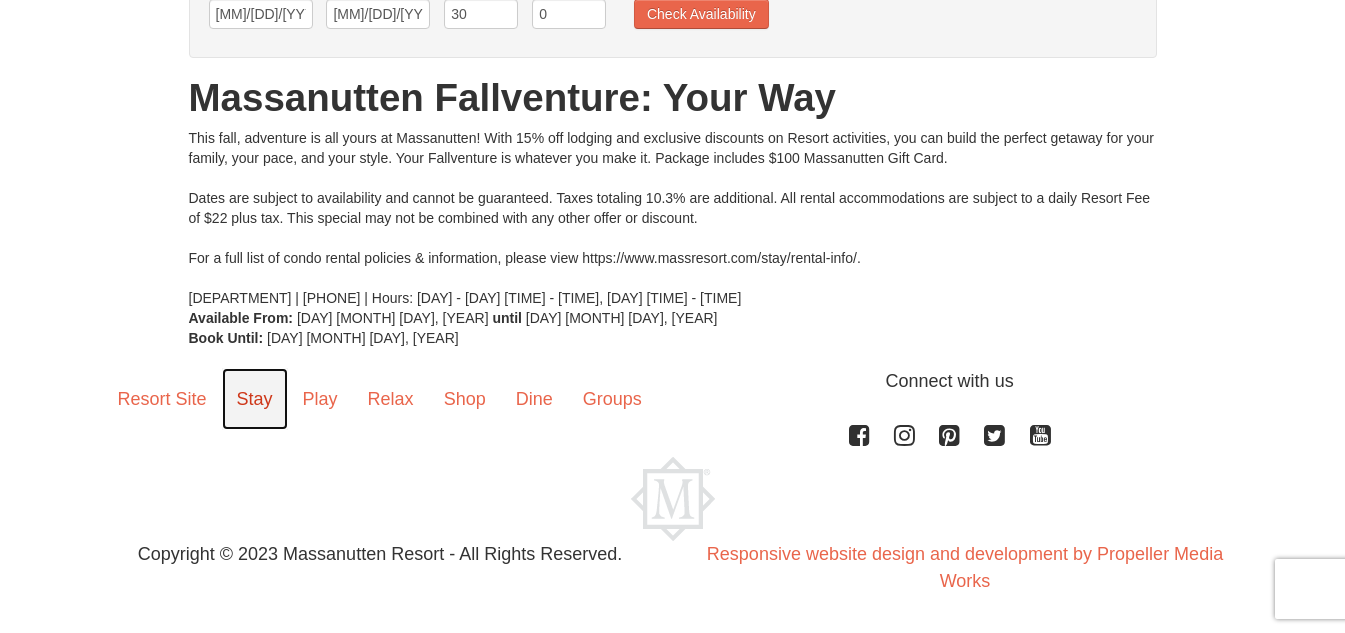 click on "Stay" at bounding box center (255, 399) 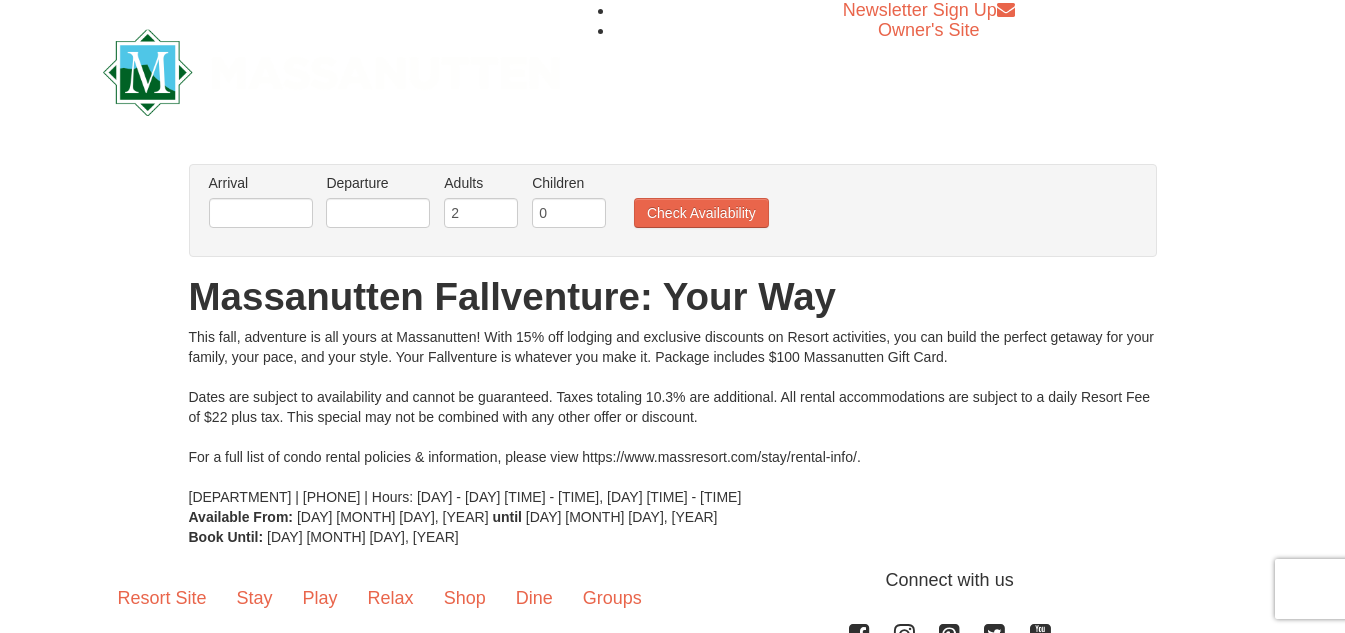 scroll, scrollTop: 0, scrollLeft: 0, axis: both 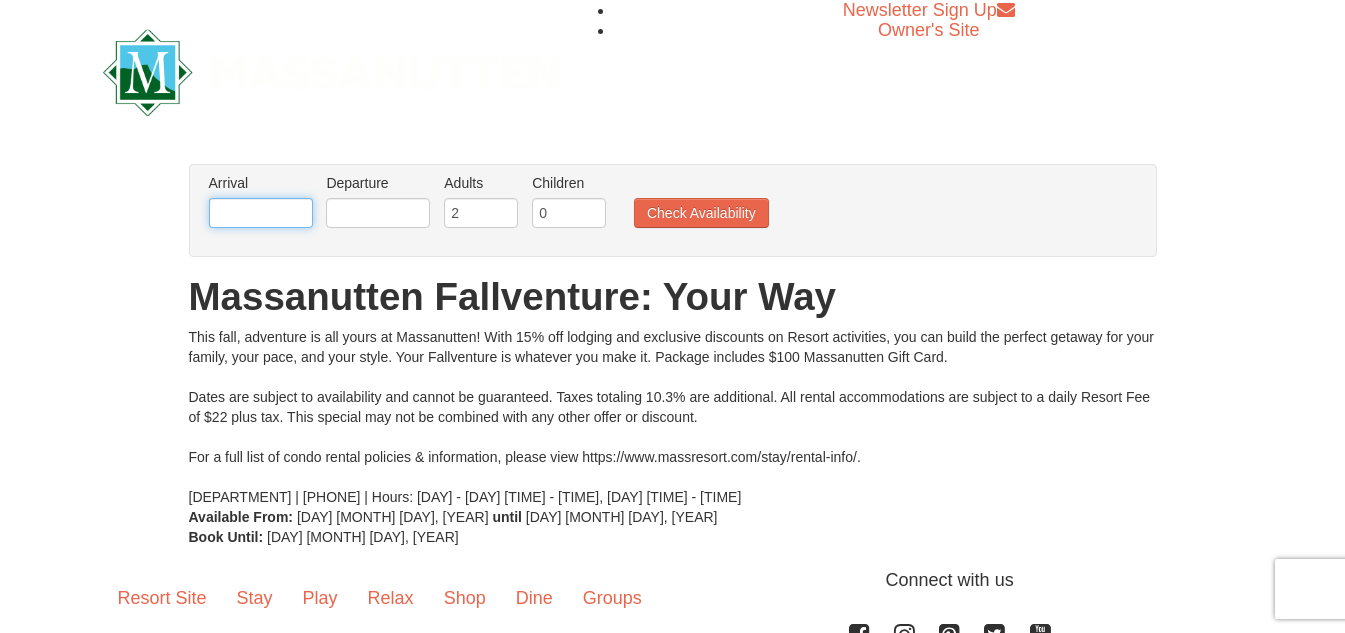 click at bounding box center (261, 213) 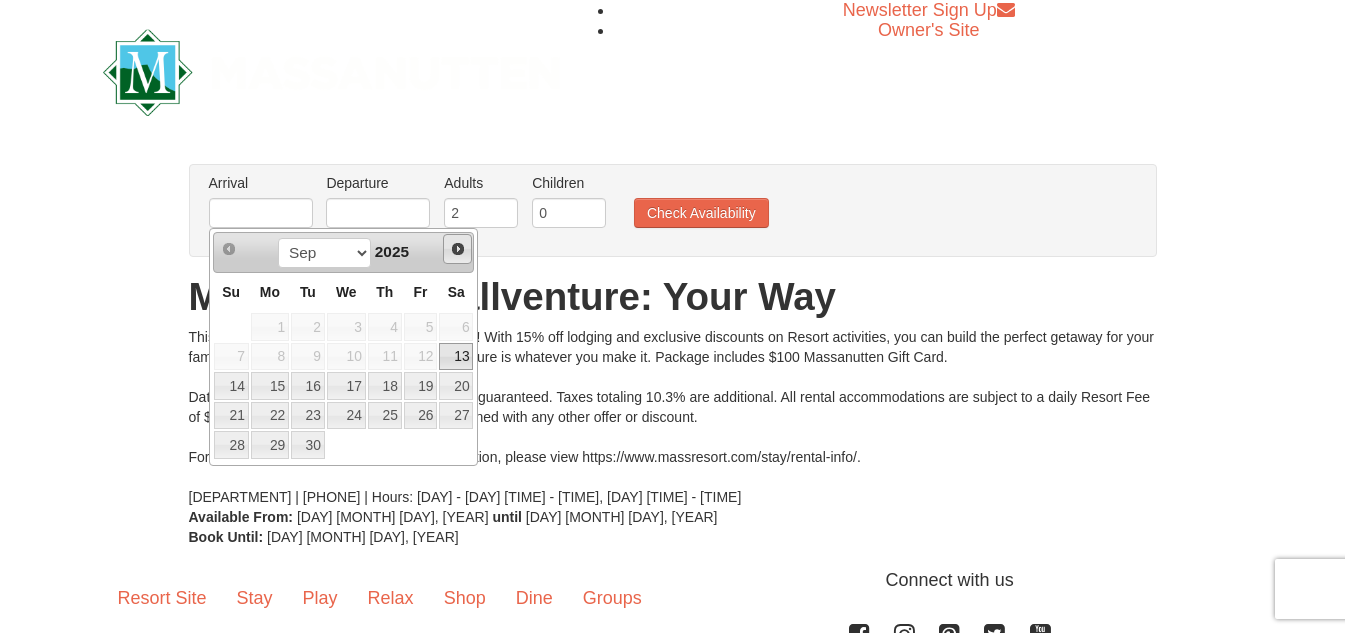 click on "Next" at bounding box center (458, 249) 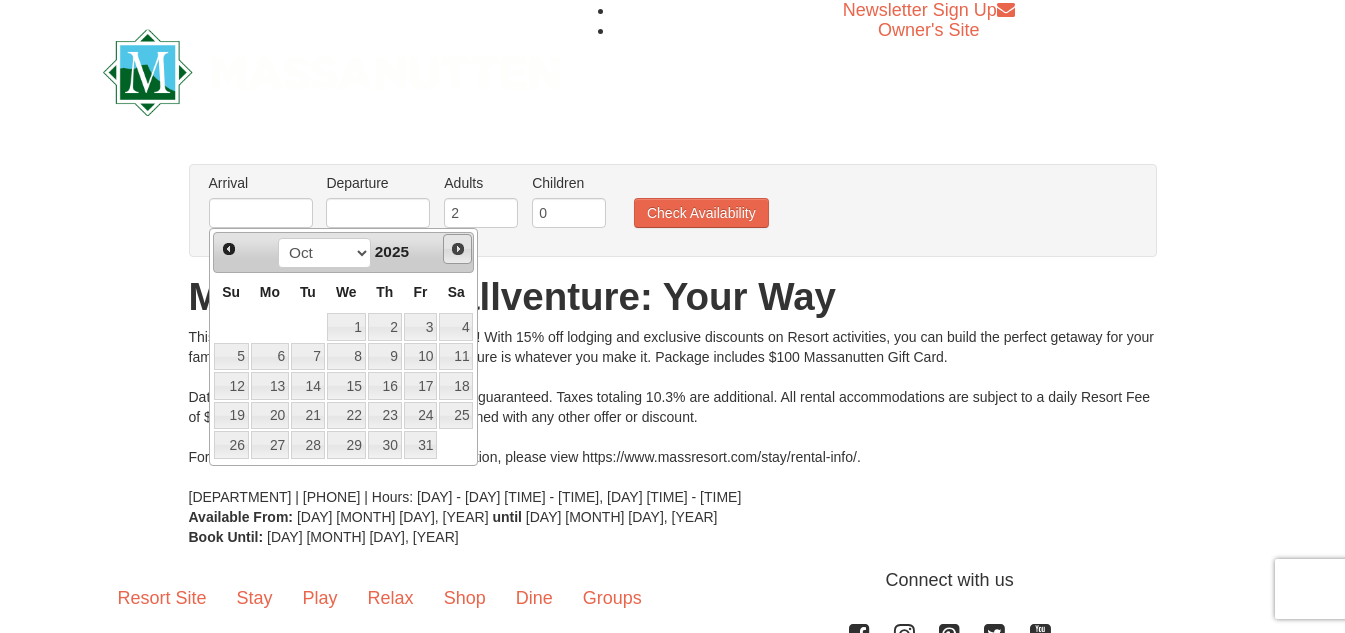 click on "Next" at bounding box center [458, 249] 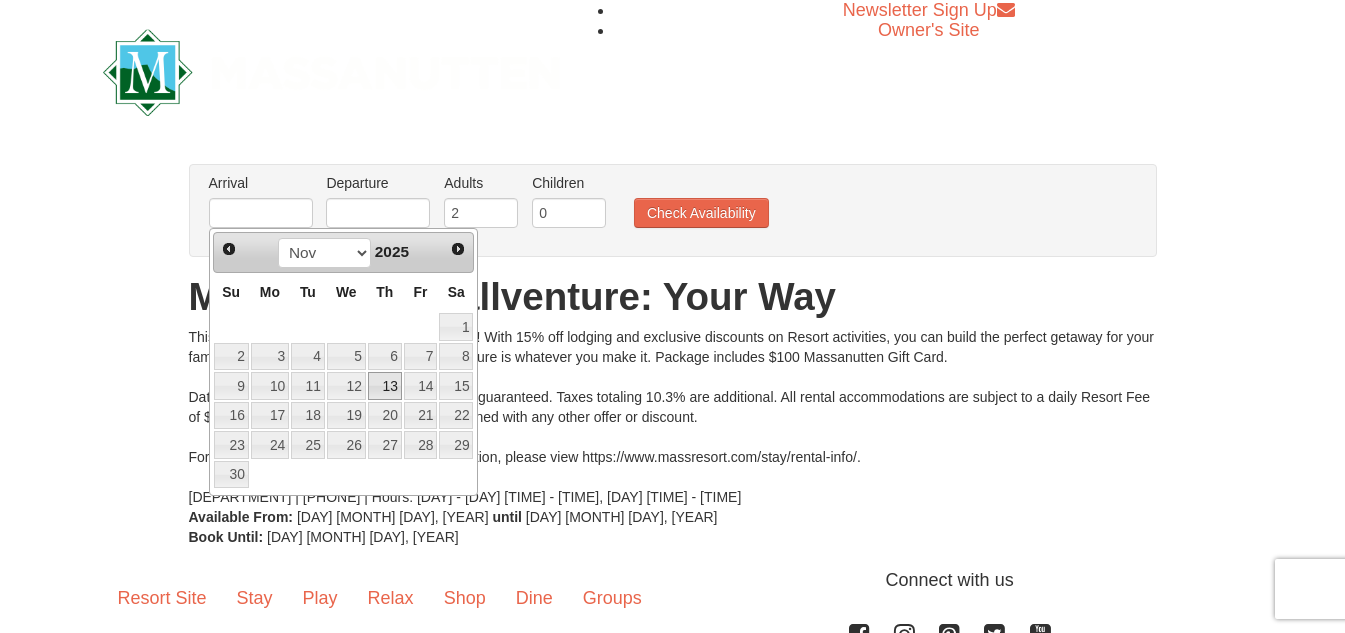 click on "13" at bounding box center [385, 386] 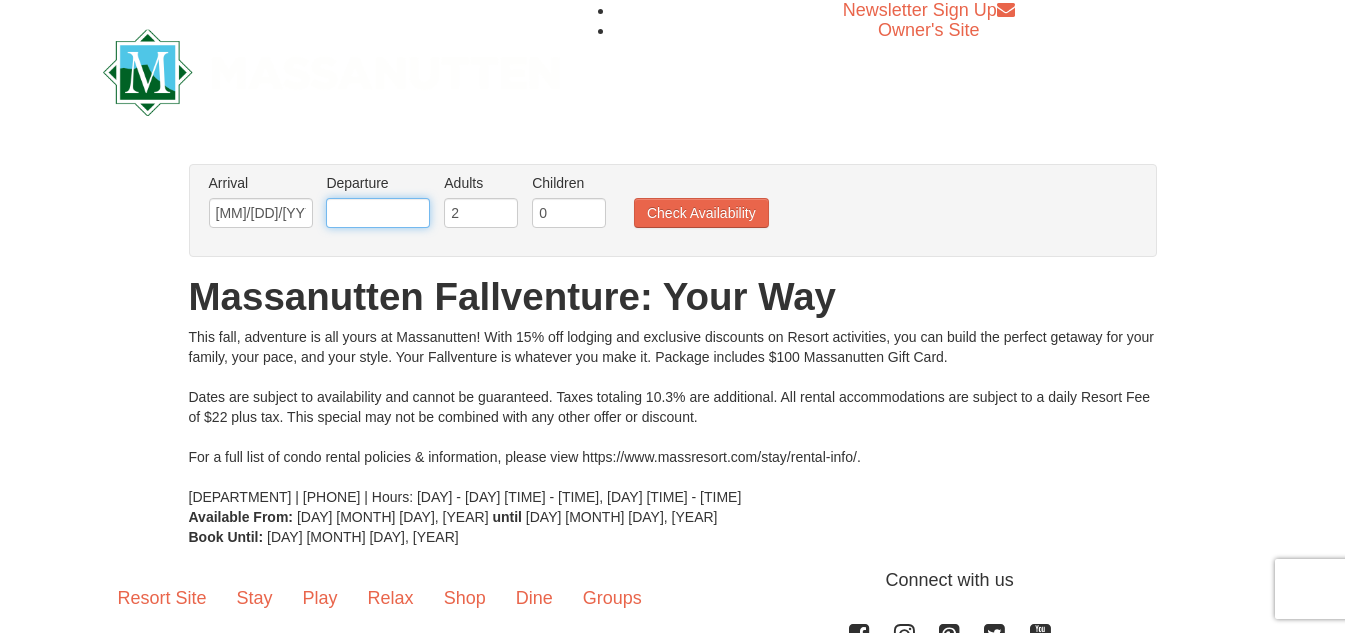 click at bounding box center [378, 213] 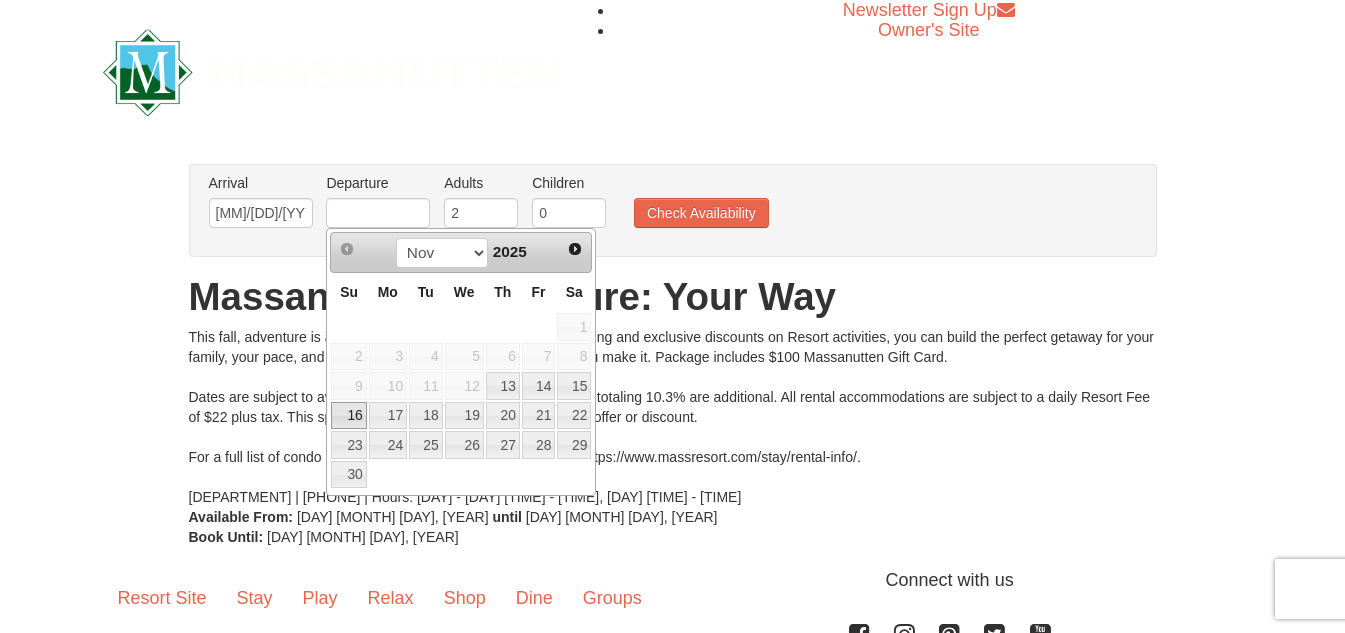 click on "16" at bounding box center [348, 416] 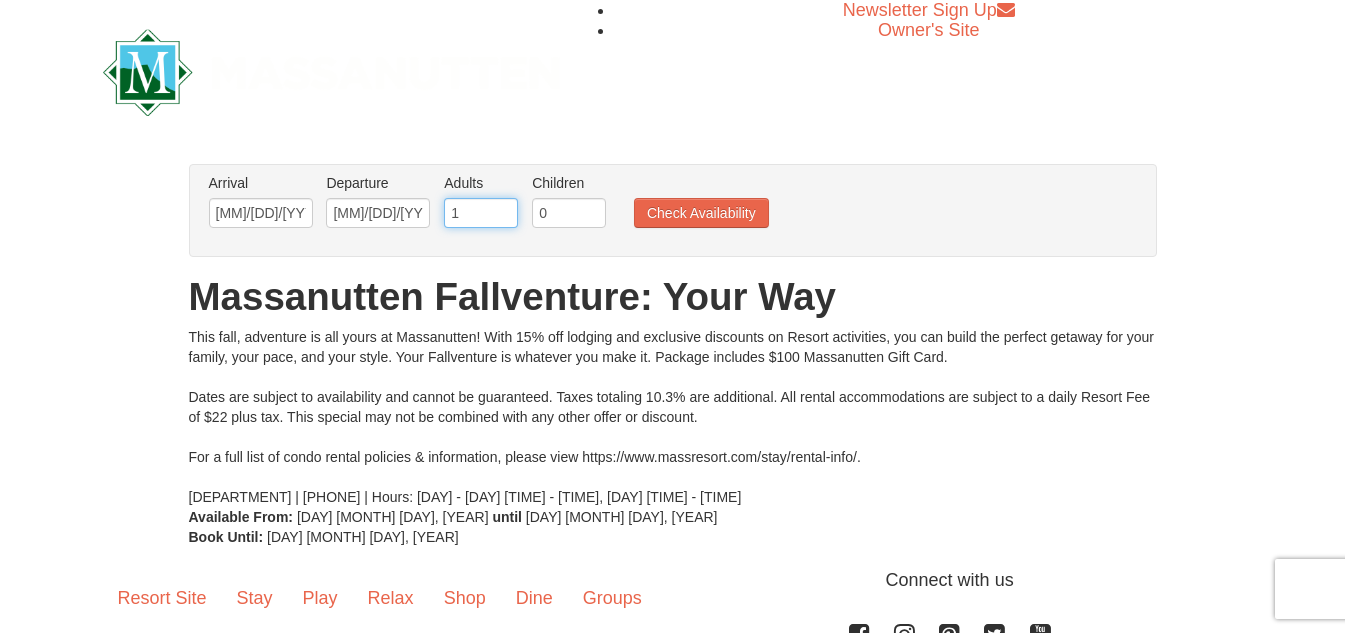 click on "1" at bounding box center (481, 213) 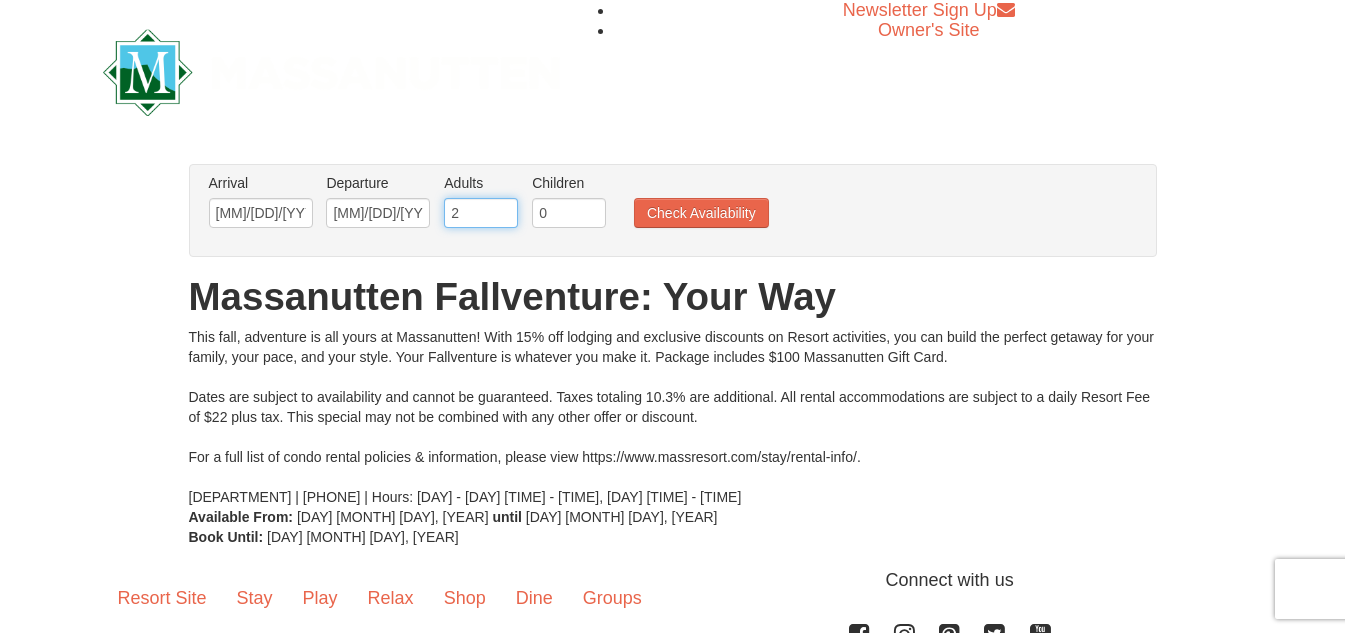 click on "2" at bounding box center [481, 213] 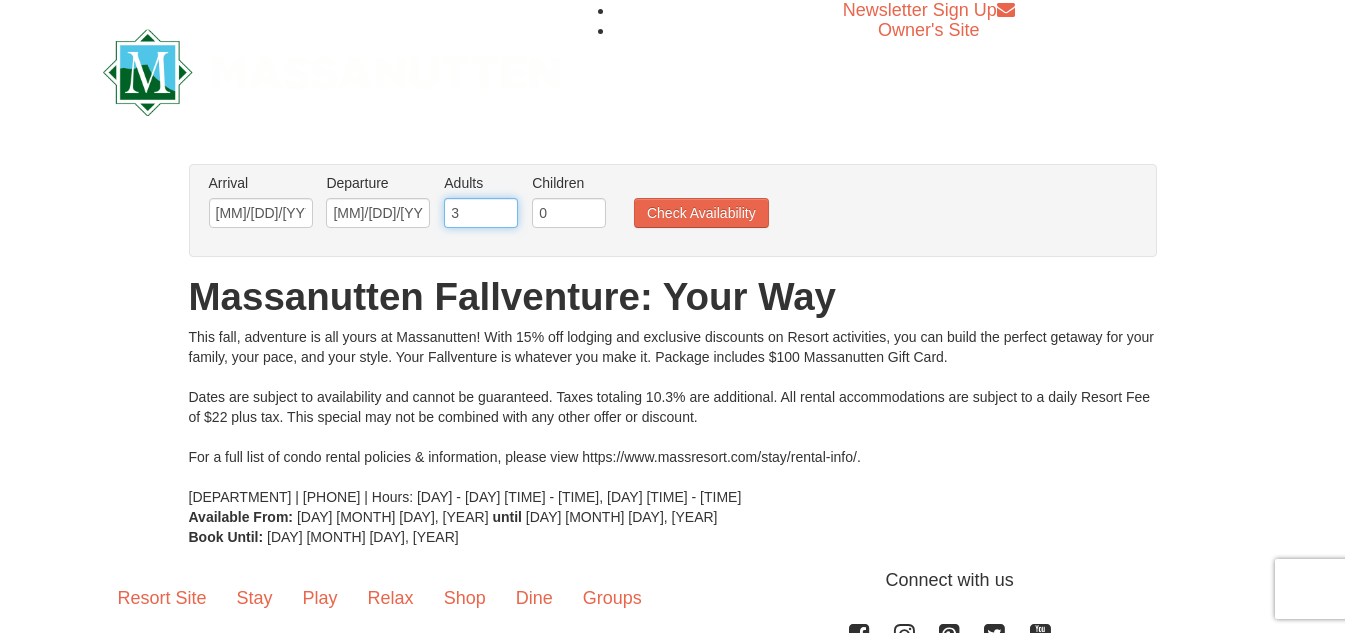 click on "3" at bounding box center [481, 213] 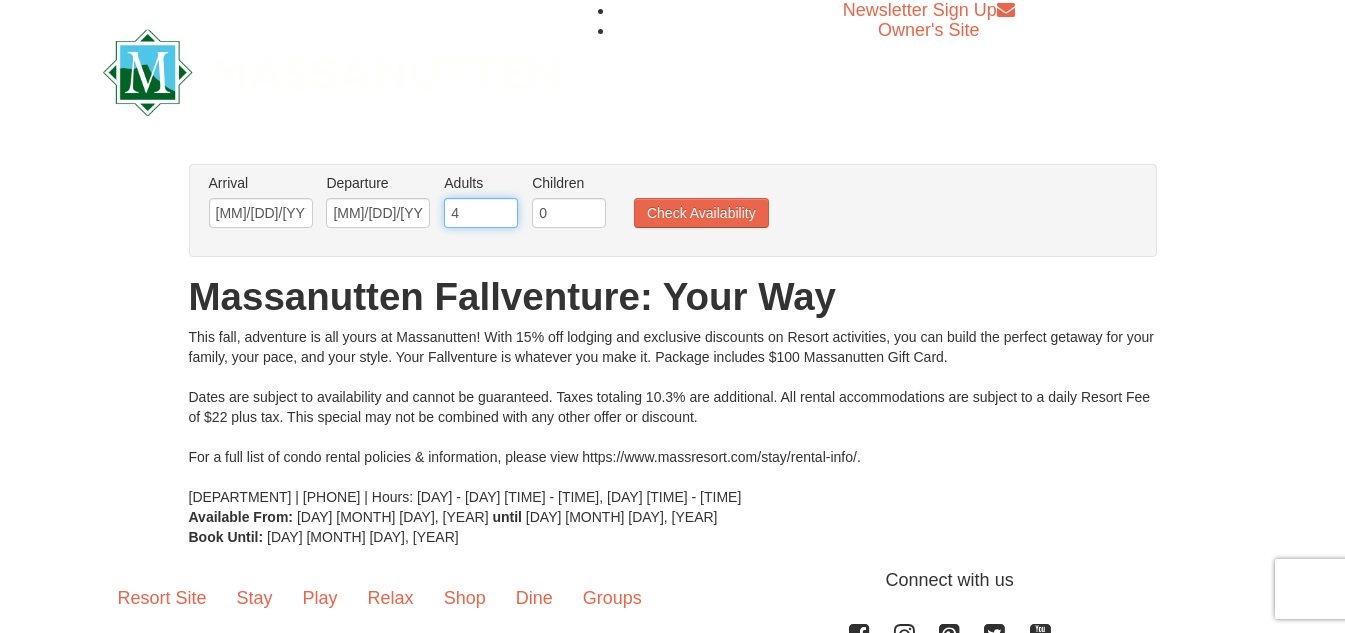 click on "4" at bounding box center [481, 213] 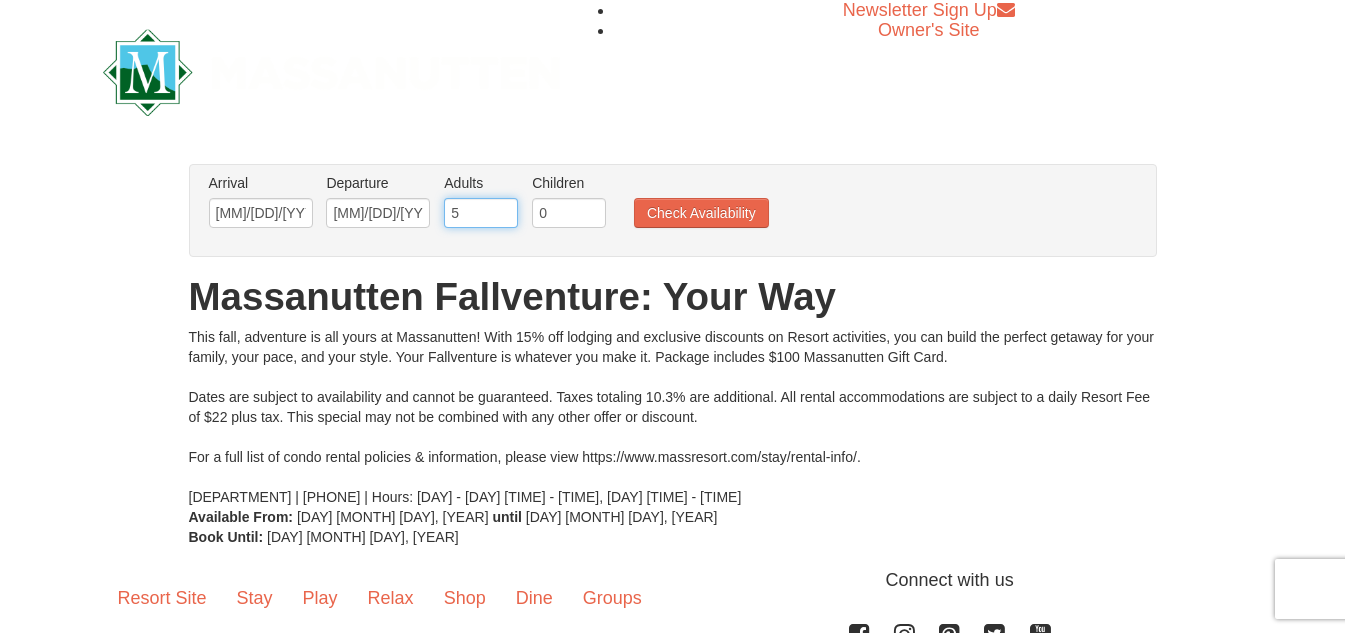 click on "5" at bounding box center (481, 213) 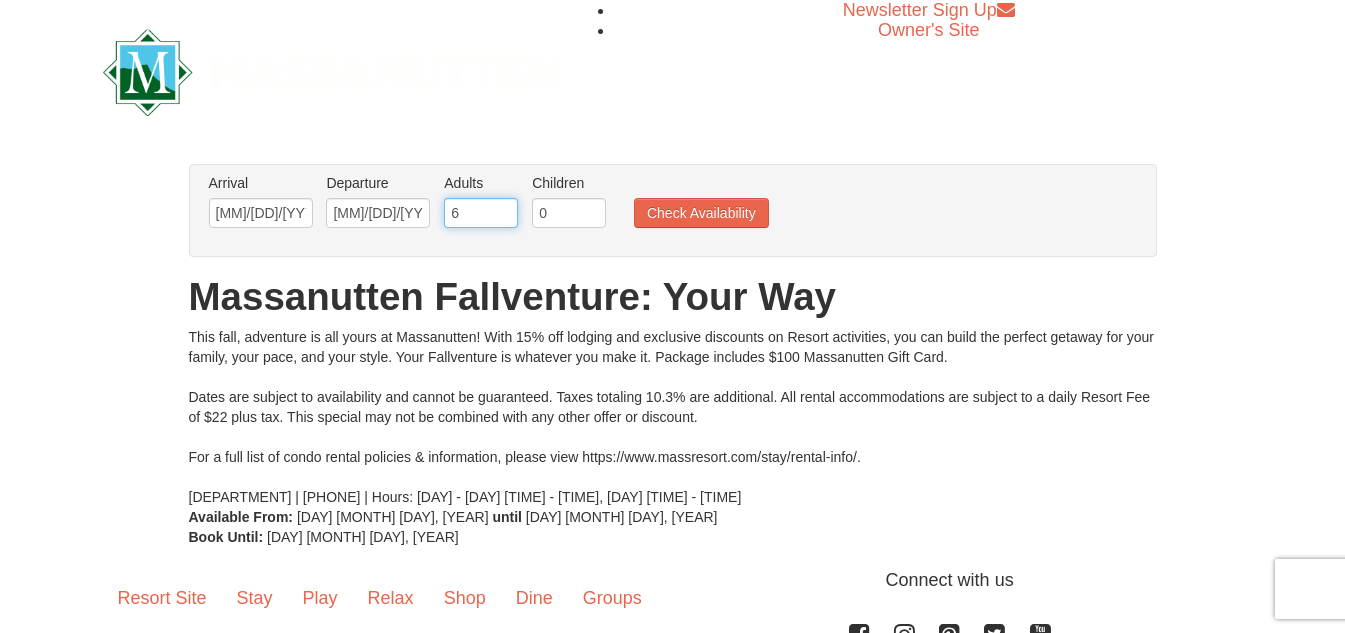 click on "6" at bounding box center [481, 213] 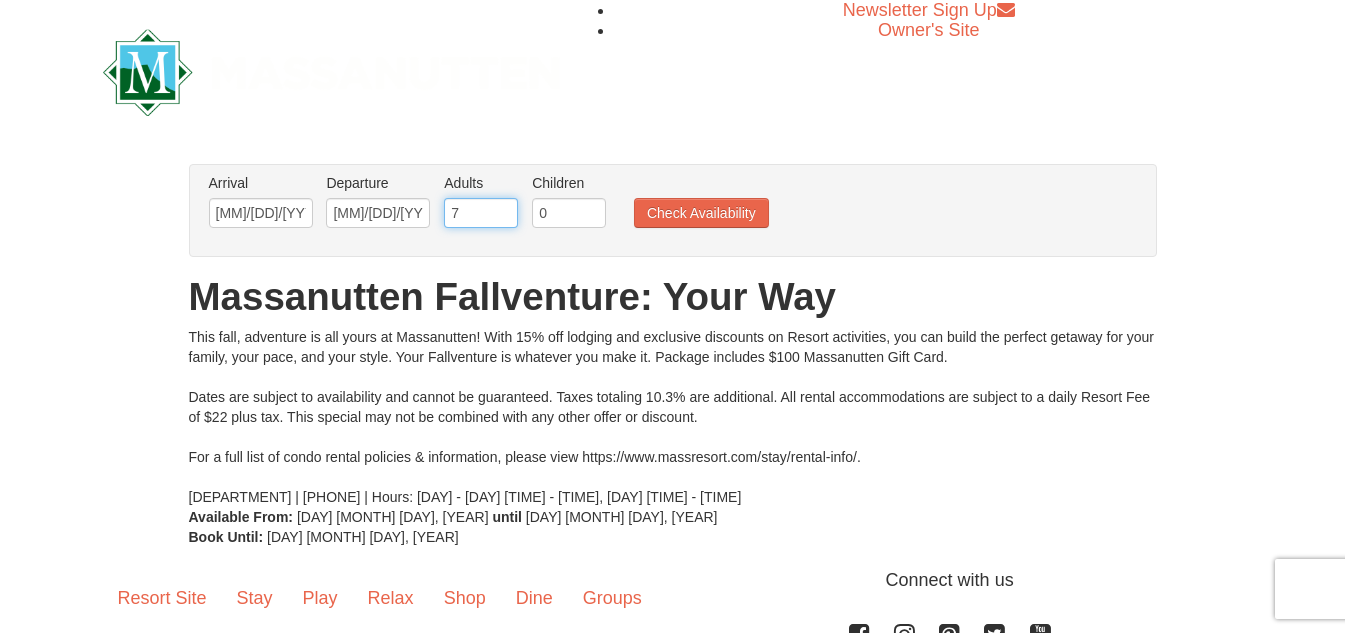 click on "7" at bounding box center (481, 213) 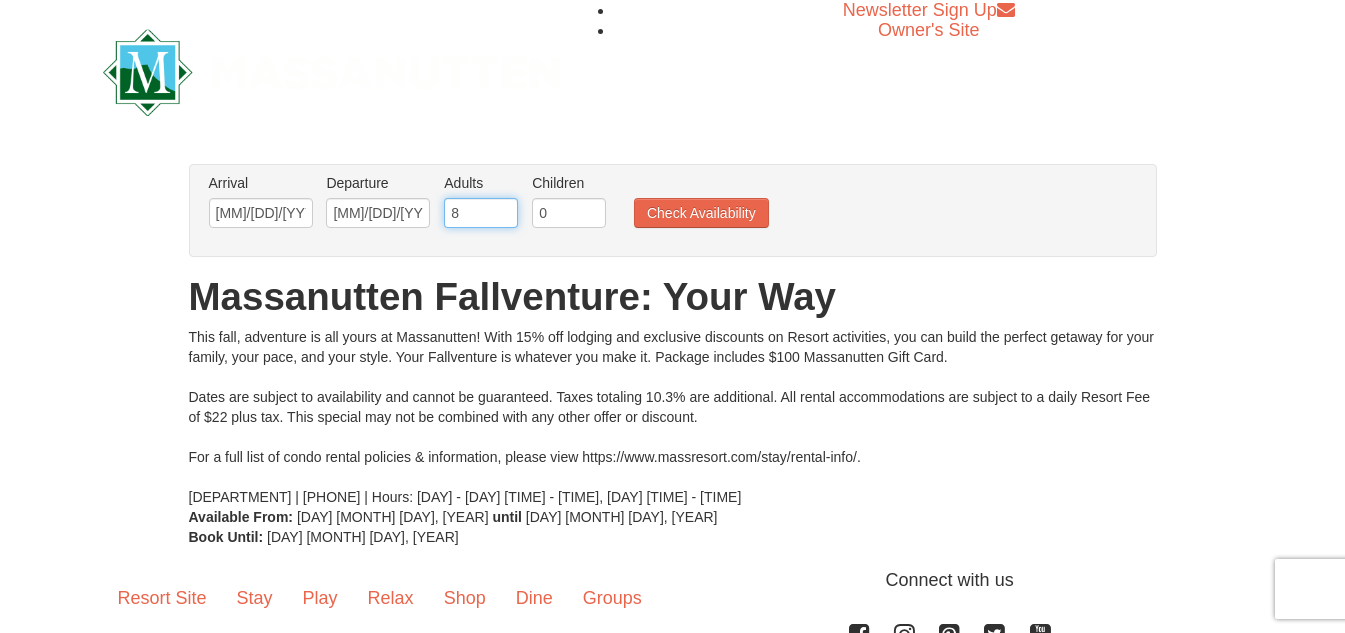 click on "8" at bounding box center (481, 213) 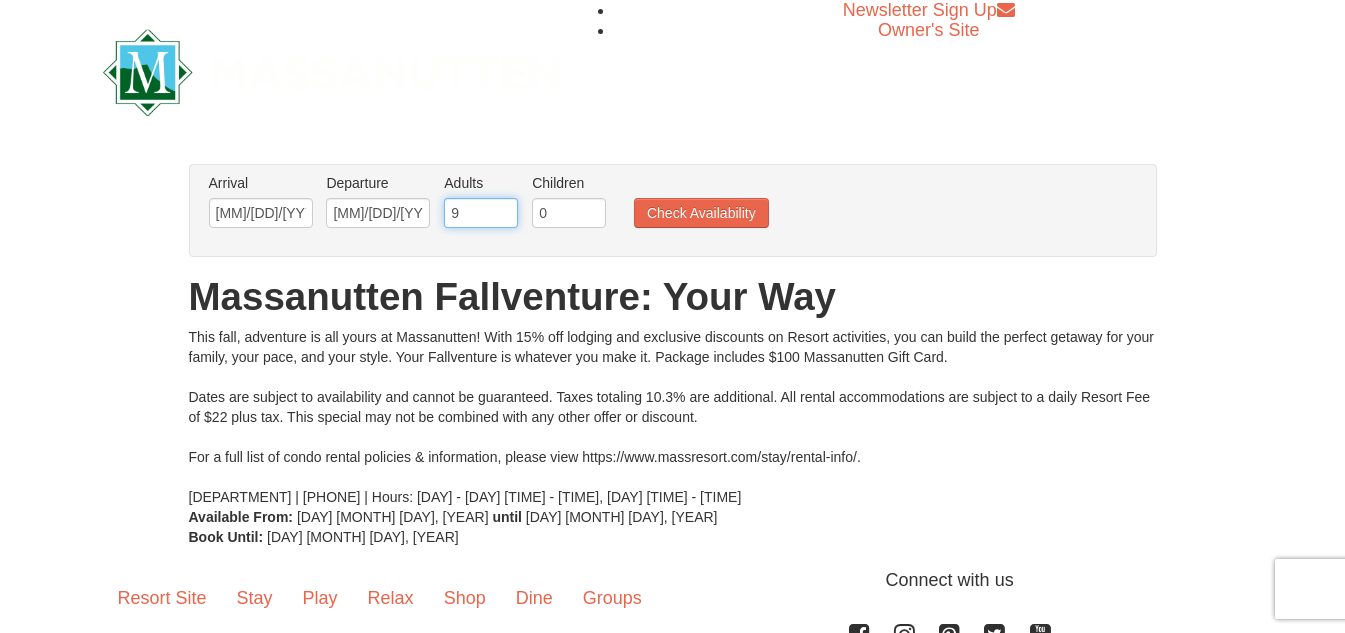 click on "9" at bounding box center [481, 213] 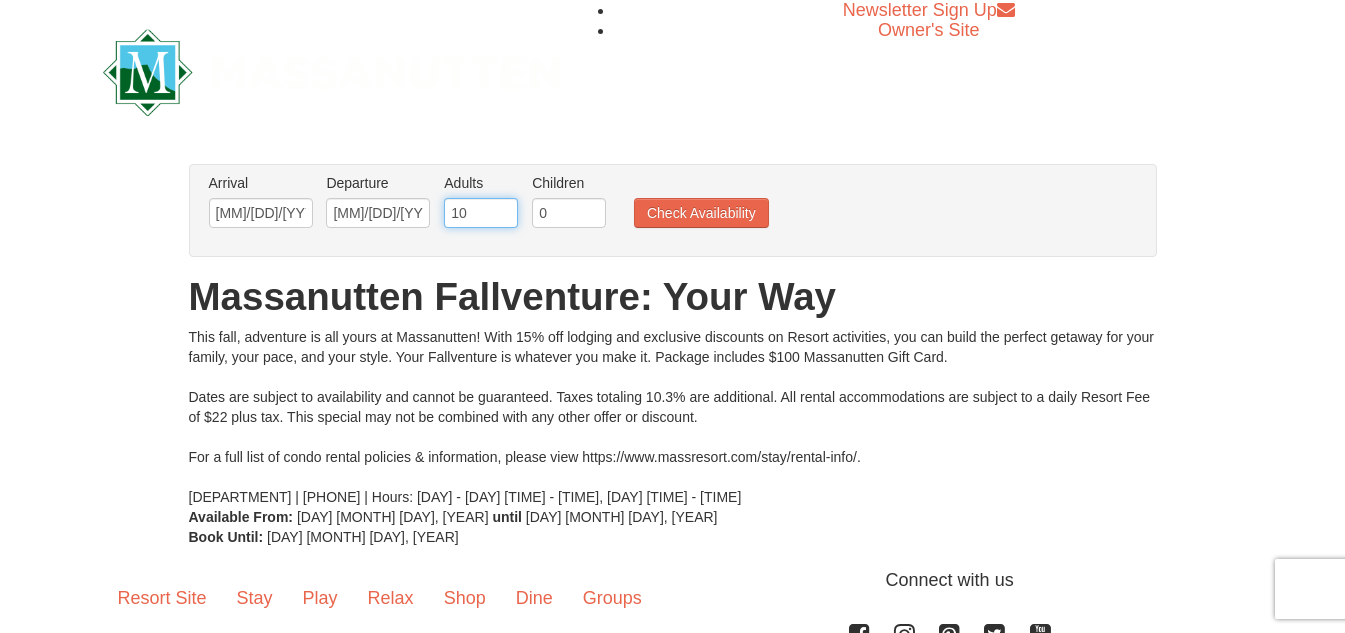click on "10" at bounding box center [481, 213] 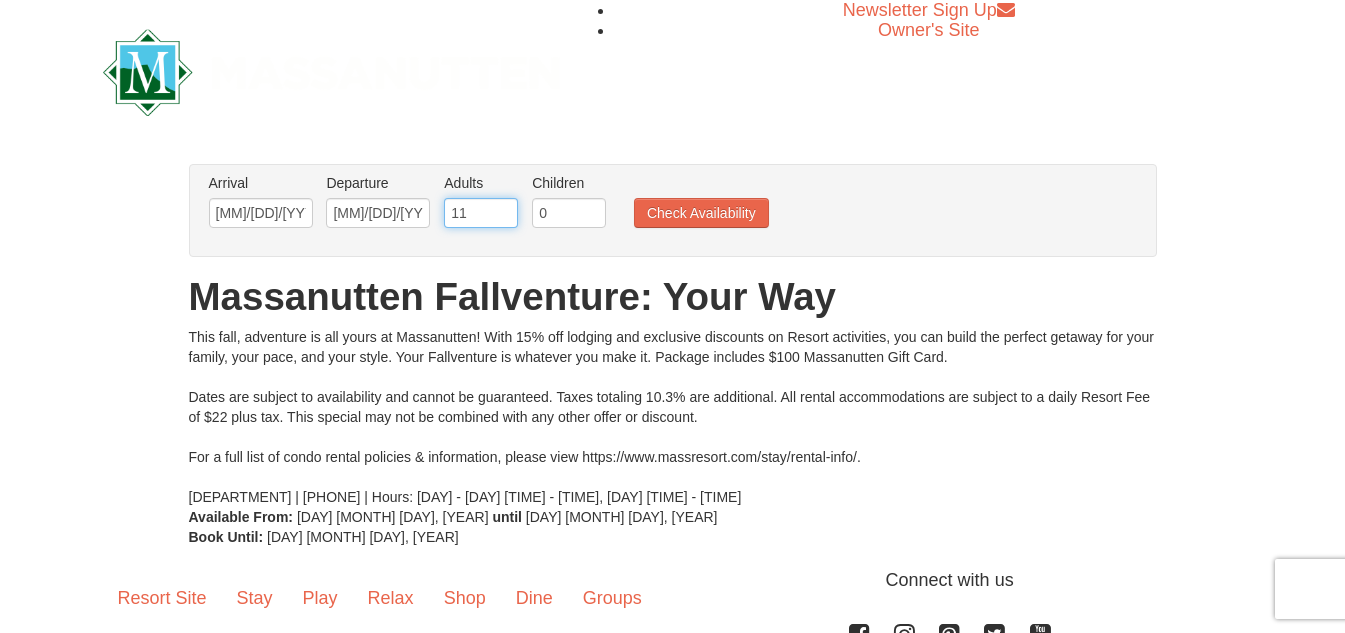 click on "11" at bounding box center (481, 213) 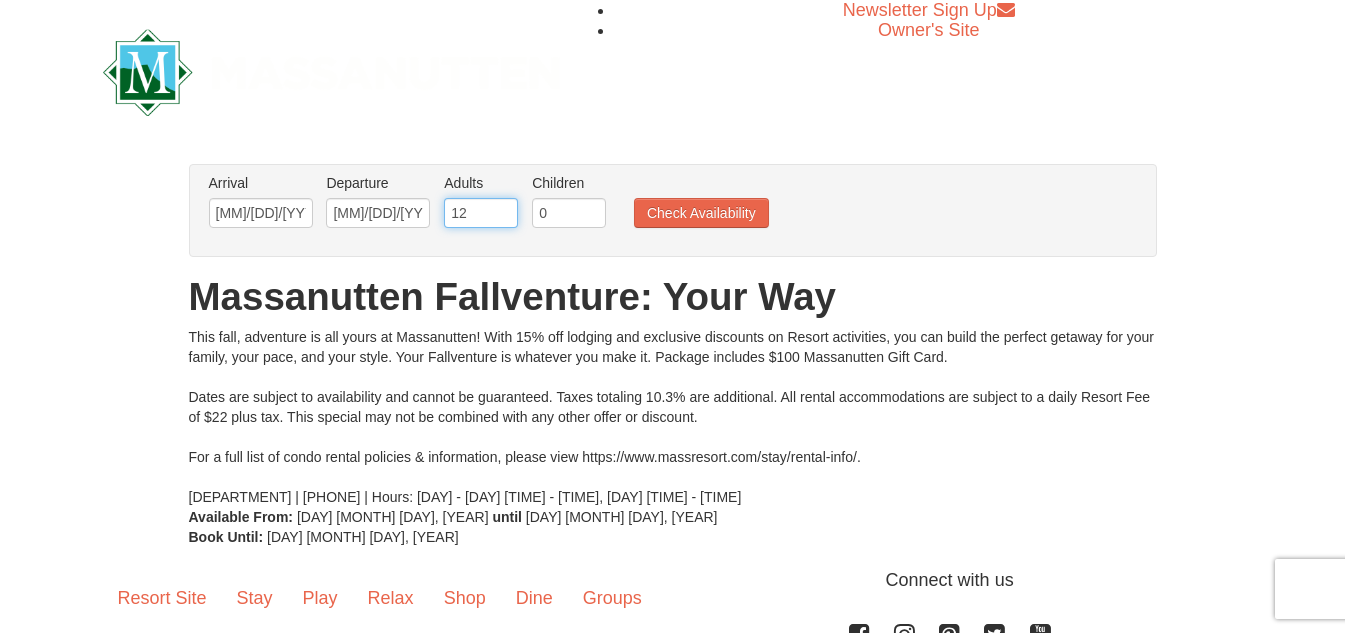 click on "12" at bounding box center (481, 213) 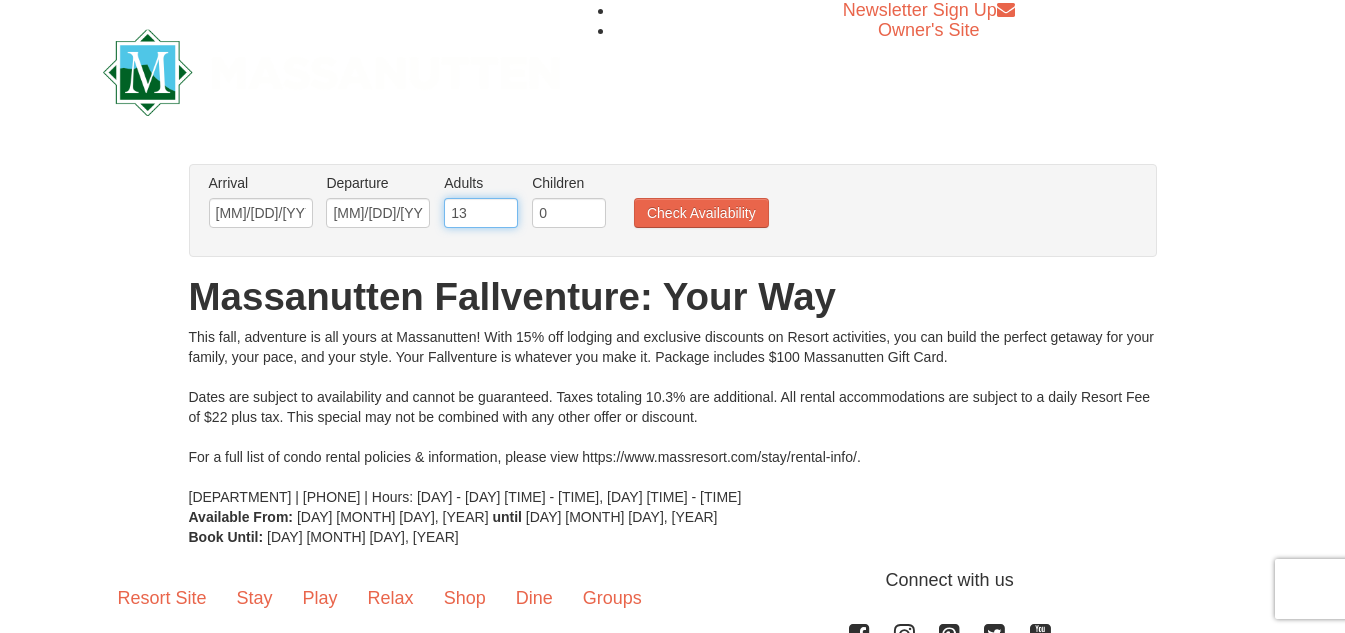 click on "13" at bounding box center (481, 213) 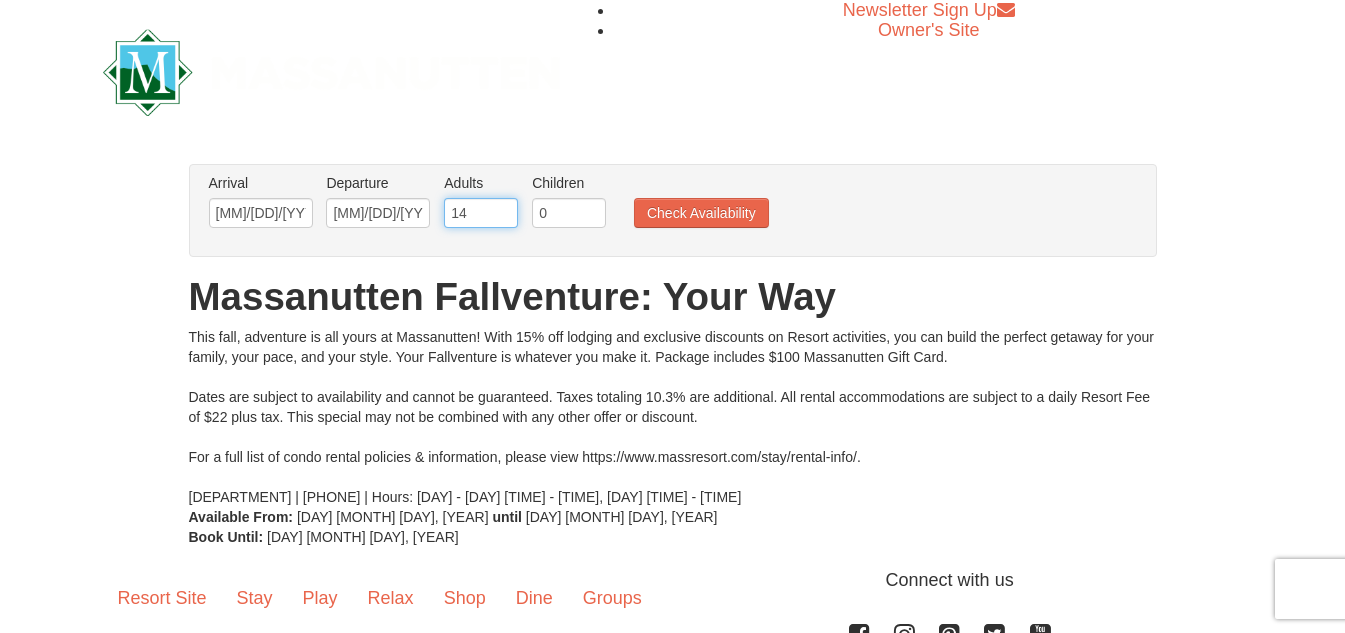 click on "14" at bounding box center (481, 213) 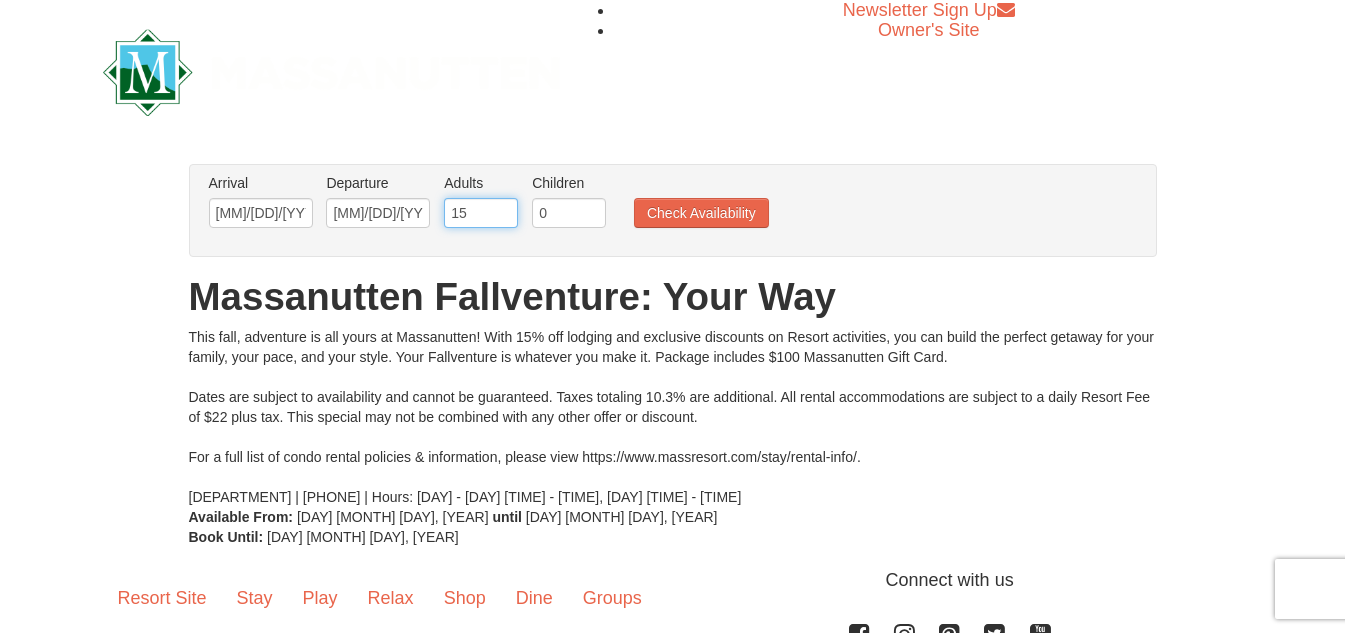 click on "15" at bounding box center [481, 213] 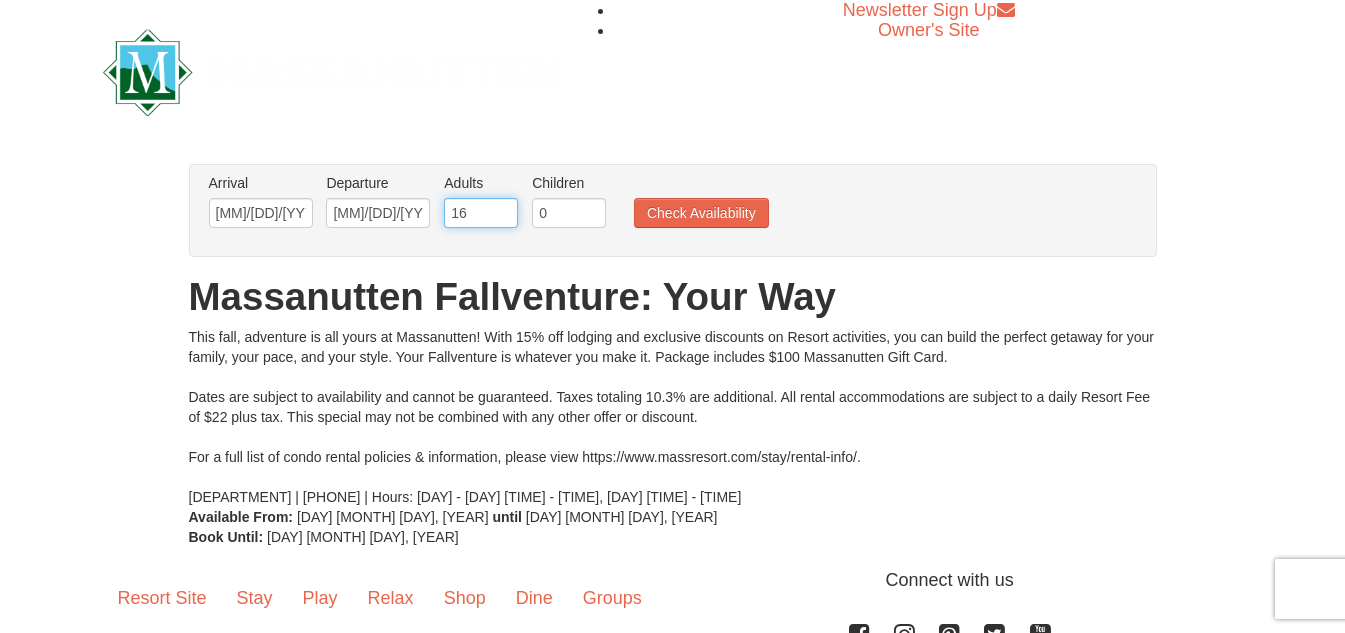 click on "16" at bounding box center (481, 213) 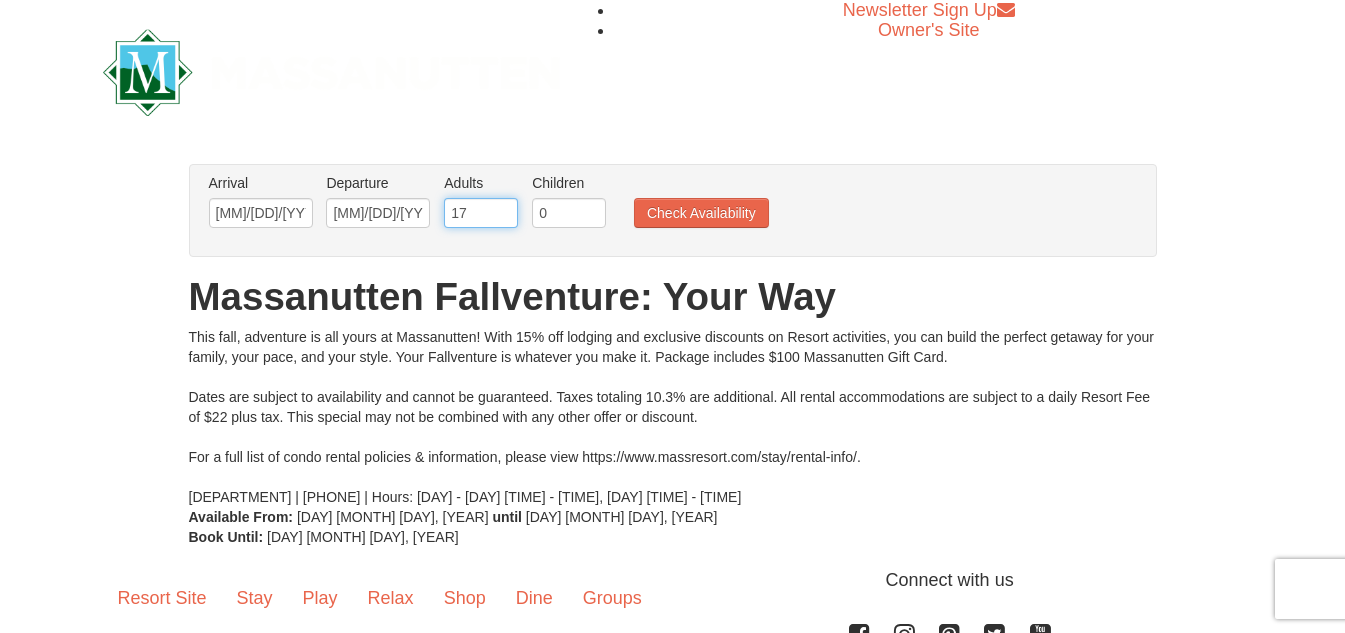 click on "17" at bounding box center (481, 213) 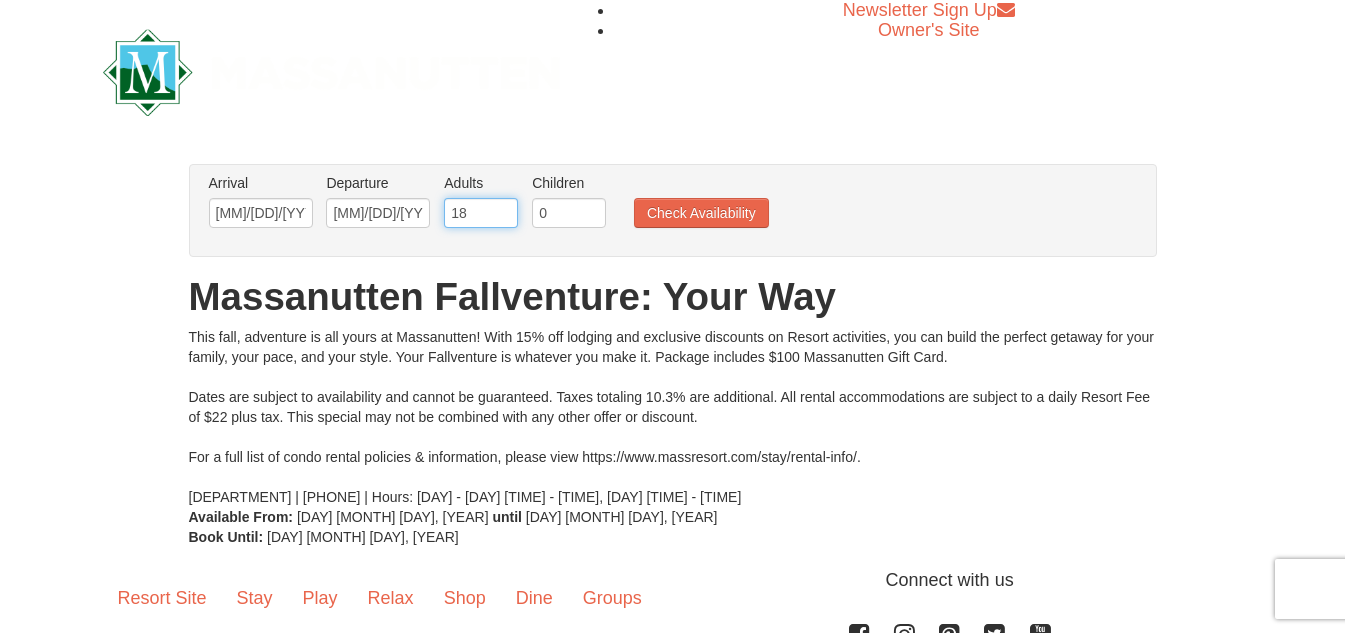 click on "18" at bounding box center [481, 213] 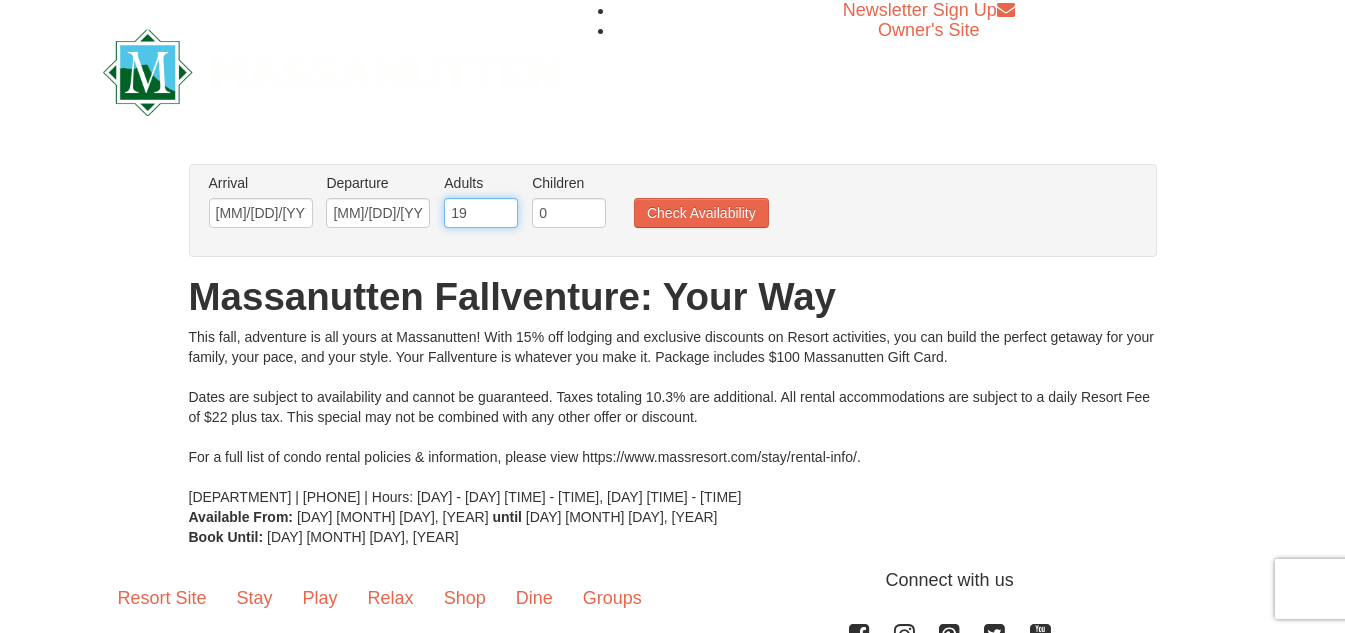 click on "19" at bounding box center [481, 213] 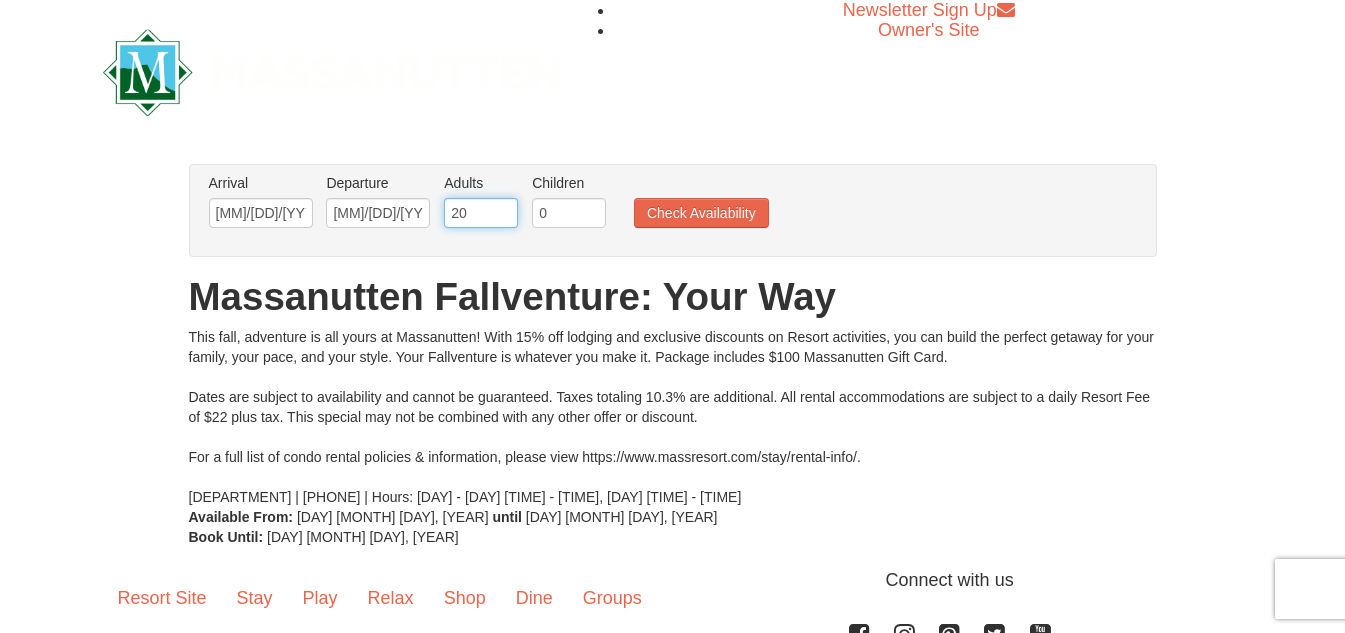 click on "20" at bounding box center (481, 213) 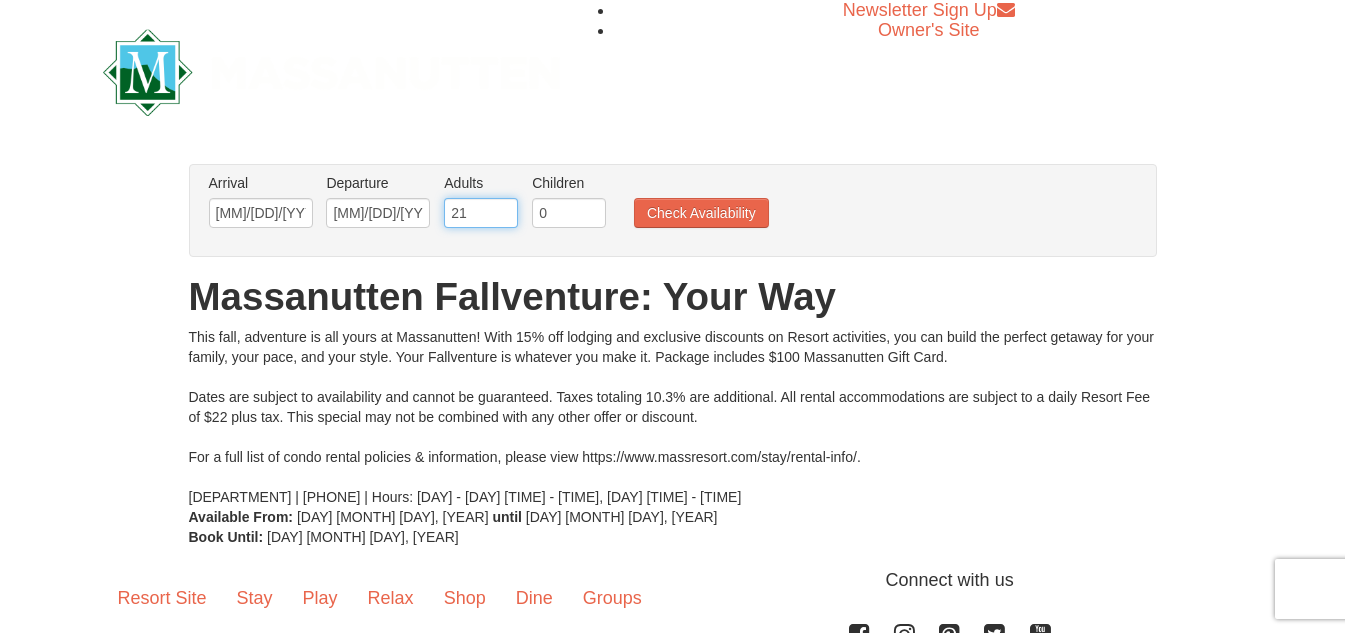 click on "21" at bounding box center [481, 213] 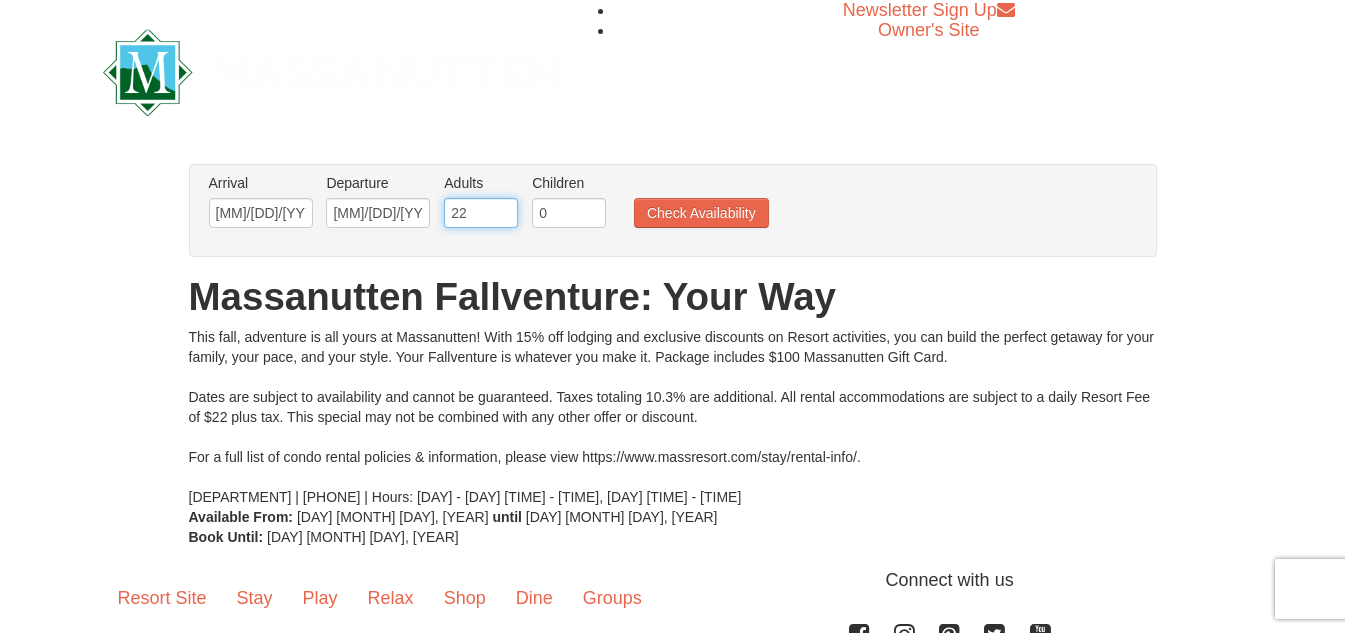 click on "22" at bounding box center [481, 213] 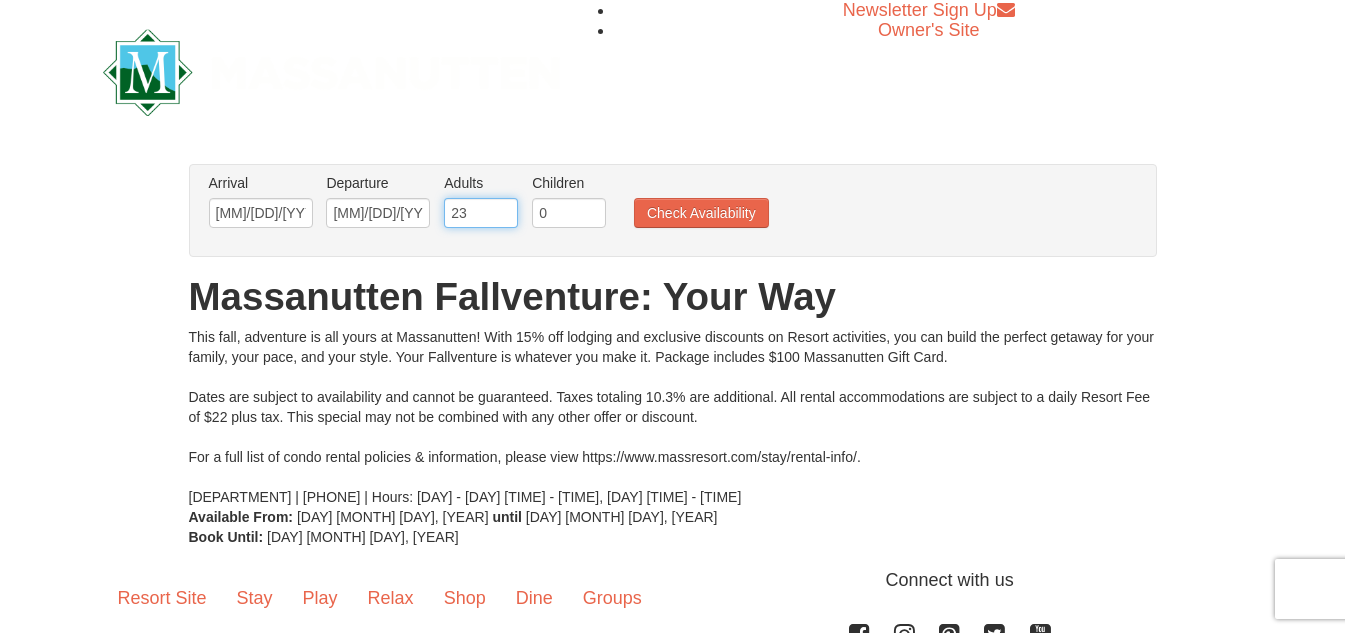 click on "23" at bounding box center [481, 213] 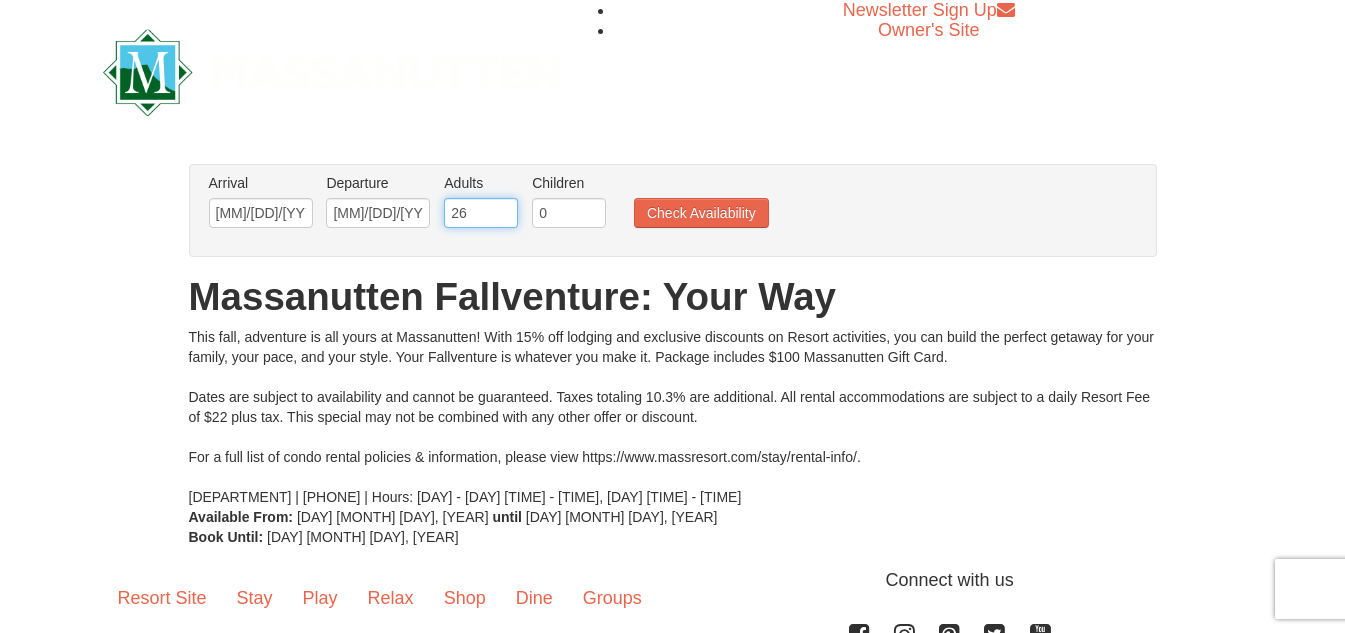 click on "26" at bounding box center (481, 213) 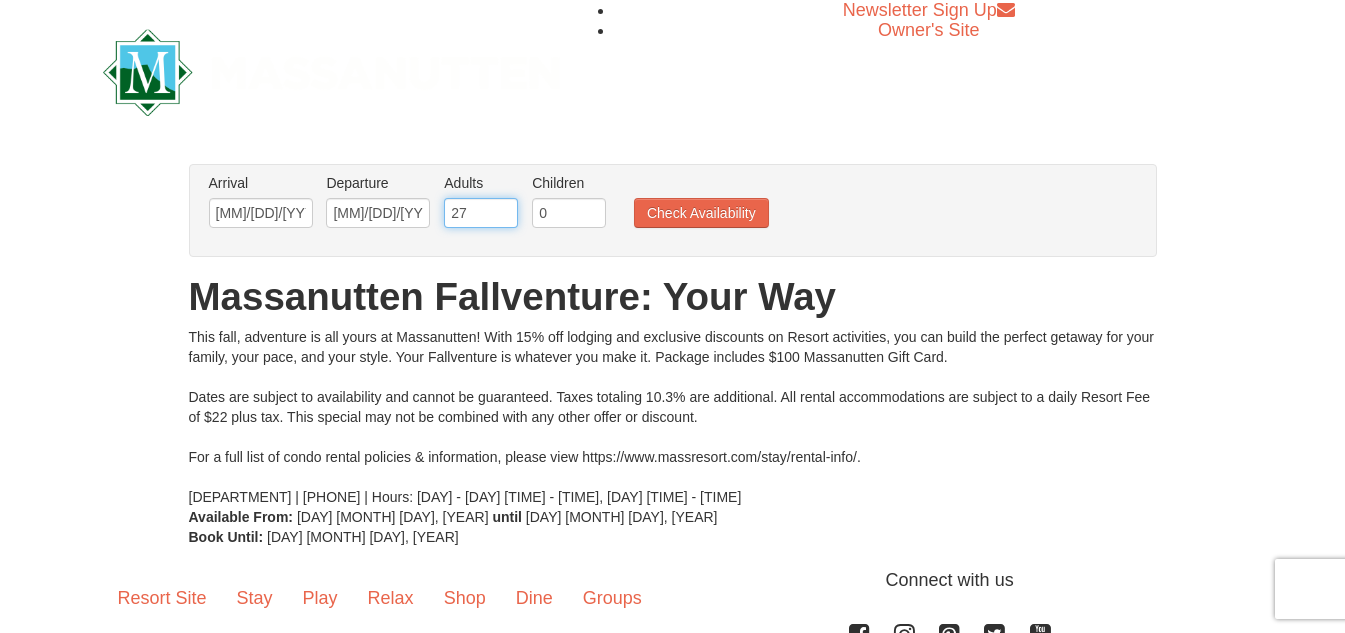 click on "27" at bounding box center (481, 213) 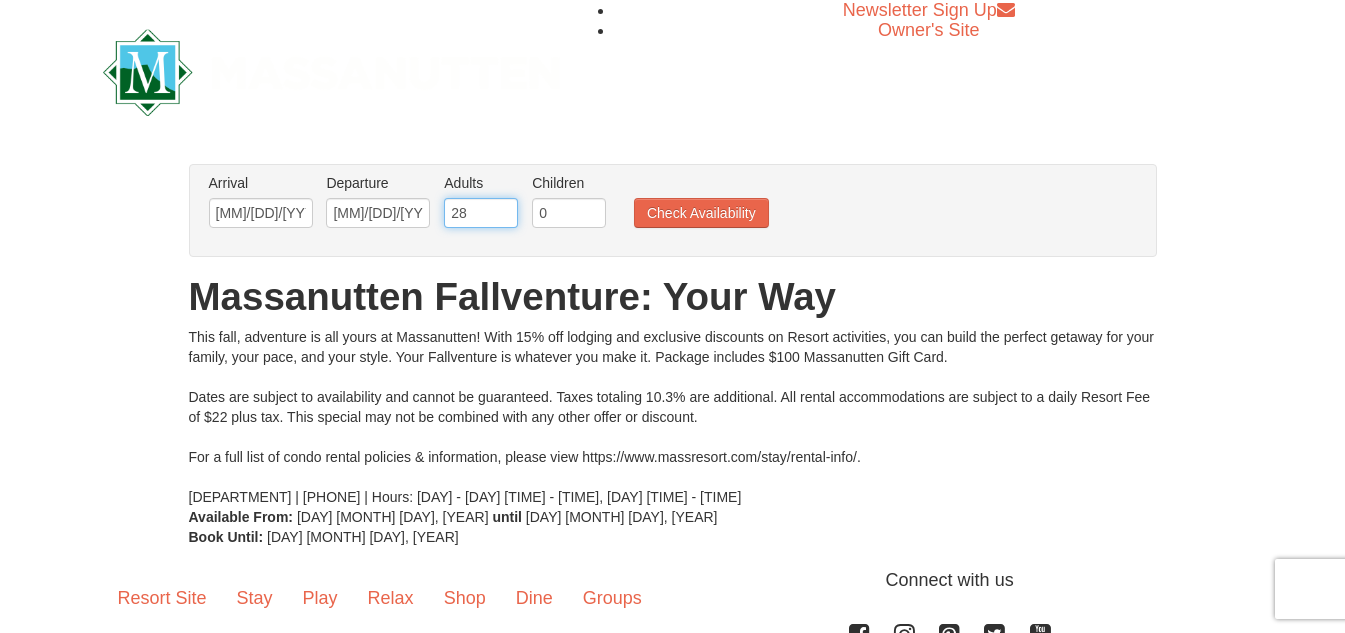 click on "28" at bounding box center (481, 213) 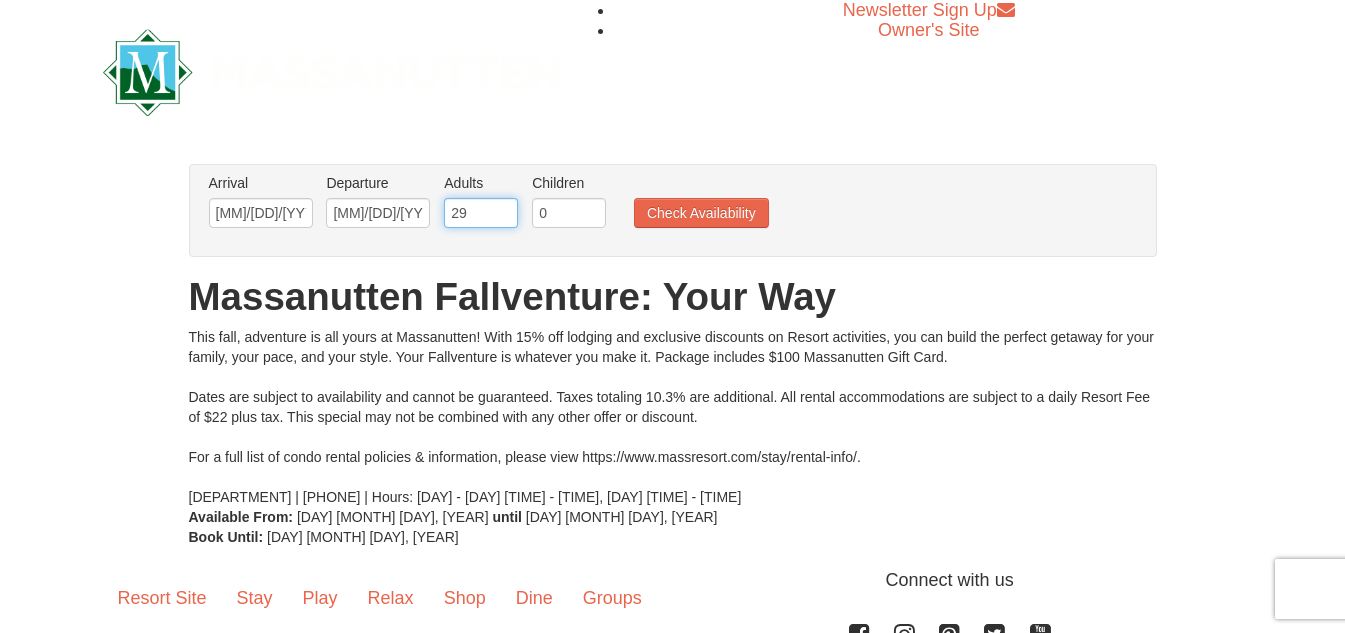 click on "29" at bounding box center [481, 213] 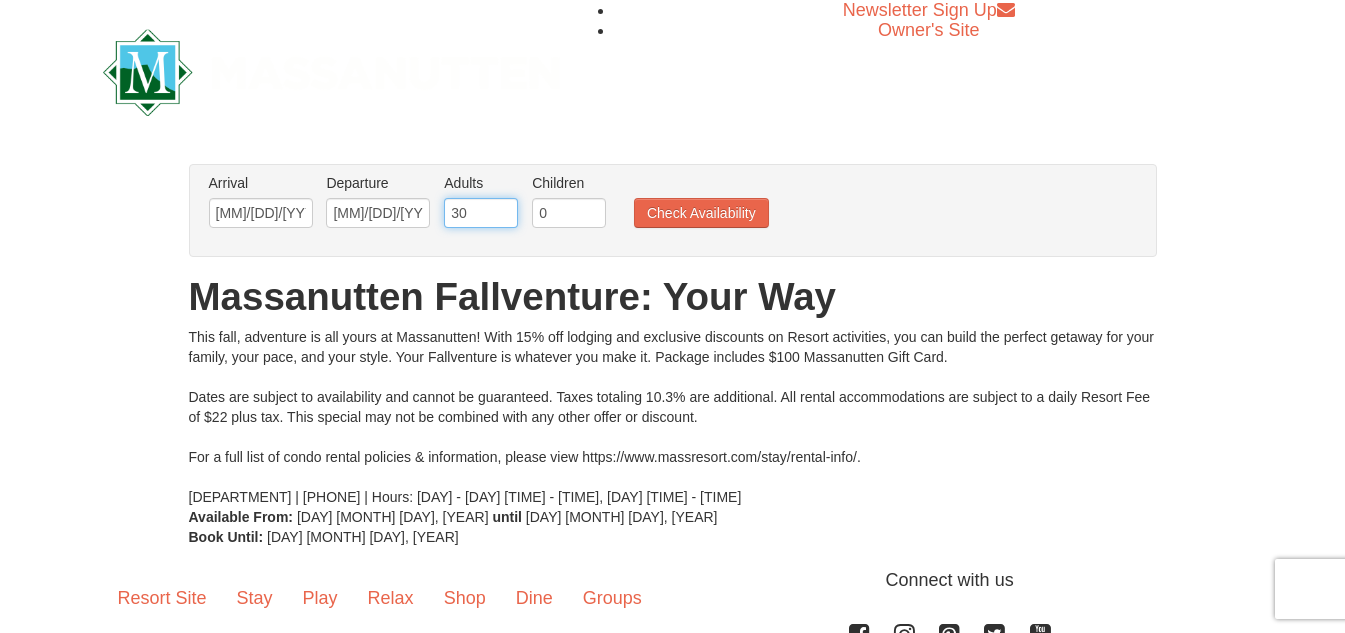 type on "30" 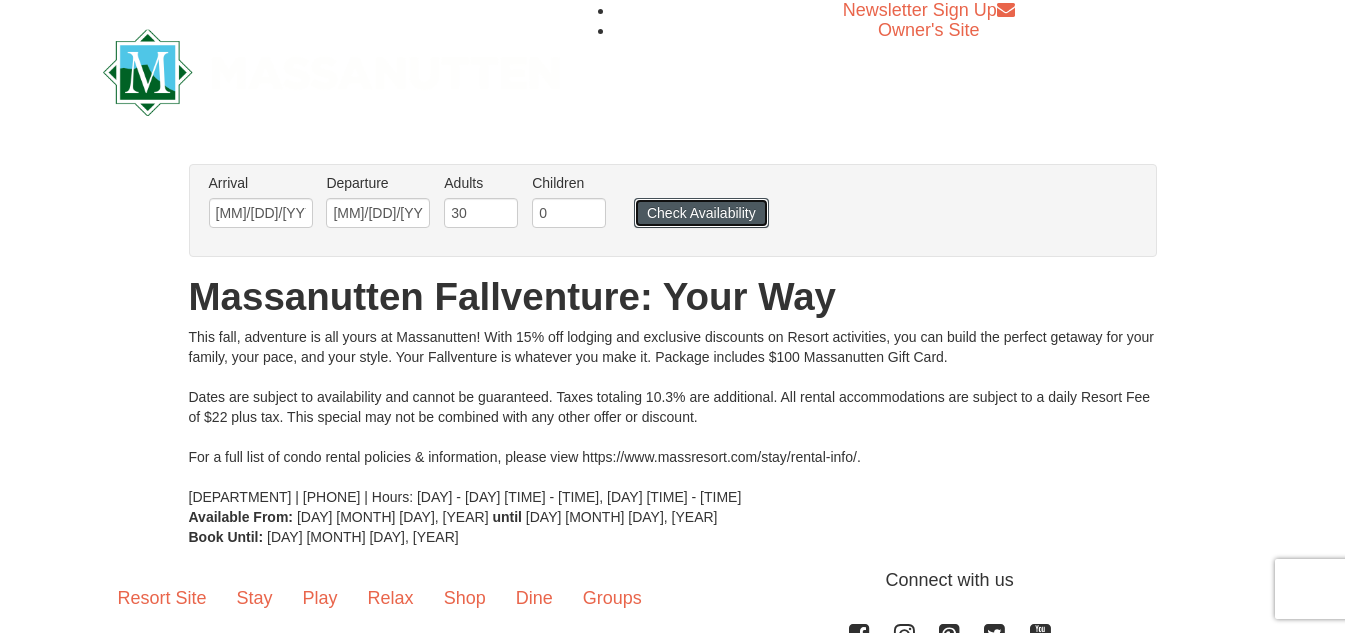 click on "Check Availability" at bounding box center (701, 213) 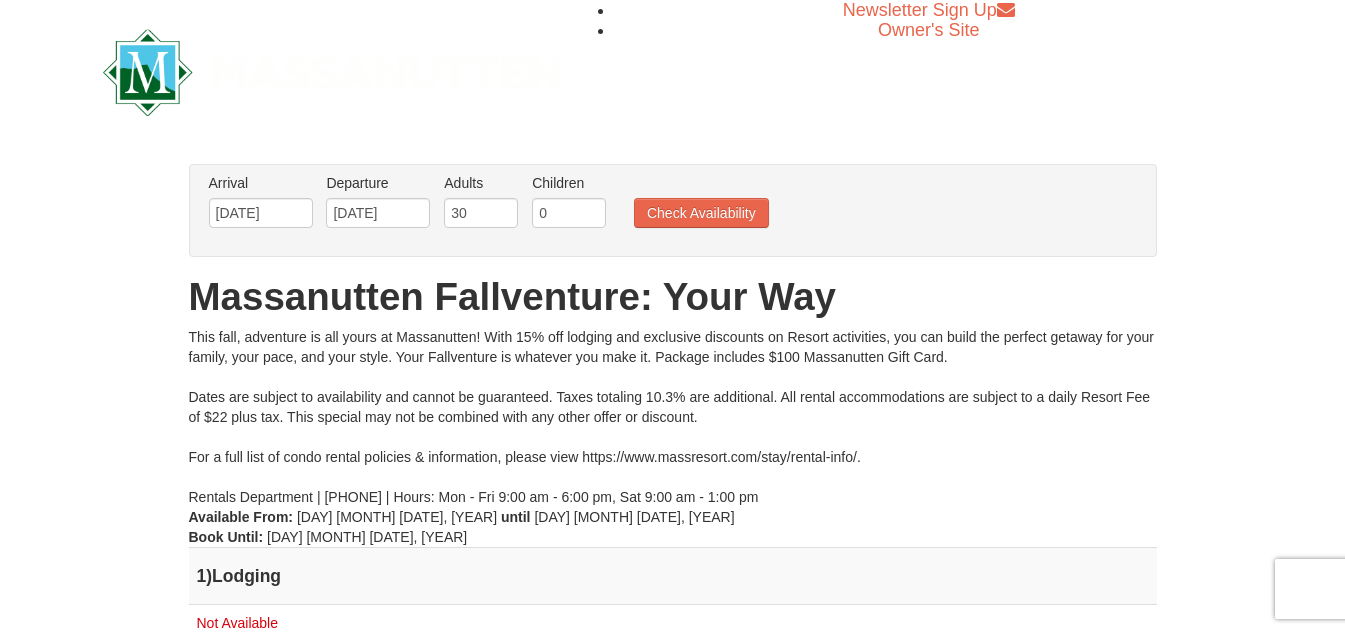 scroll, scrollTop: 0, scrollLeft: 0, axis: both 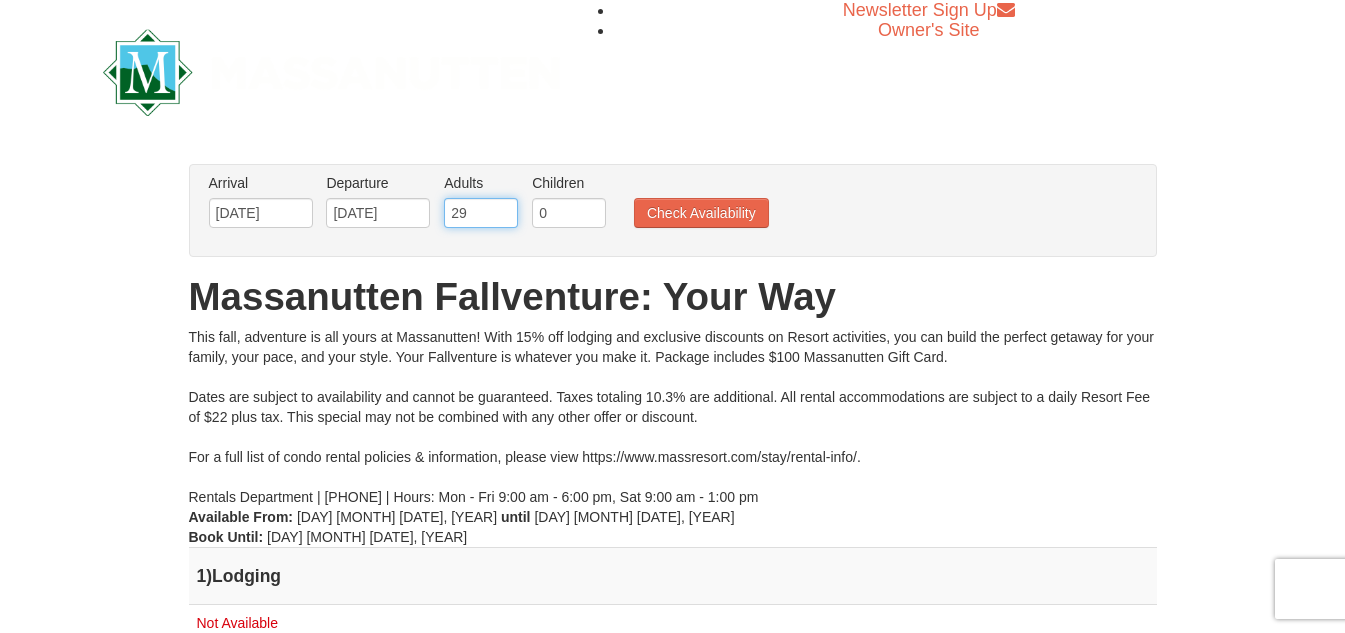 click on "29" at bounding box center (481, 213) 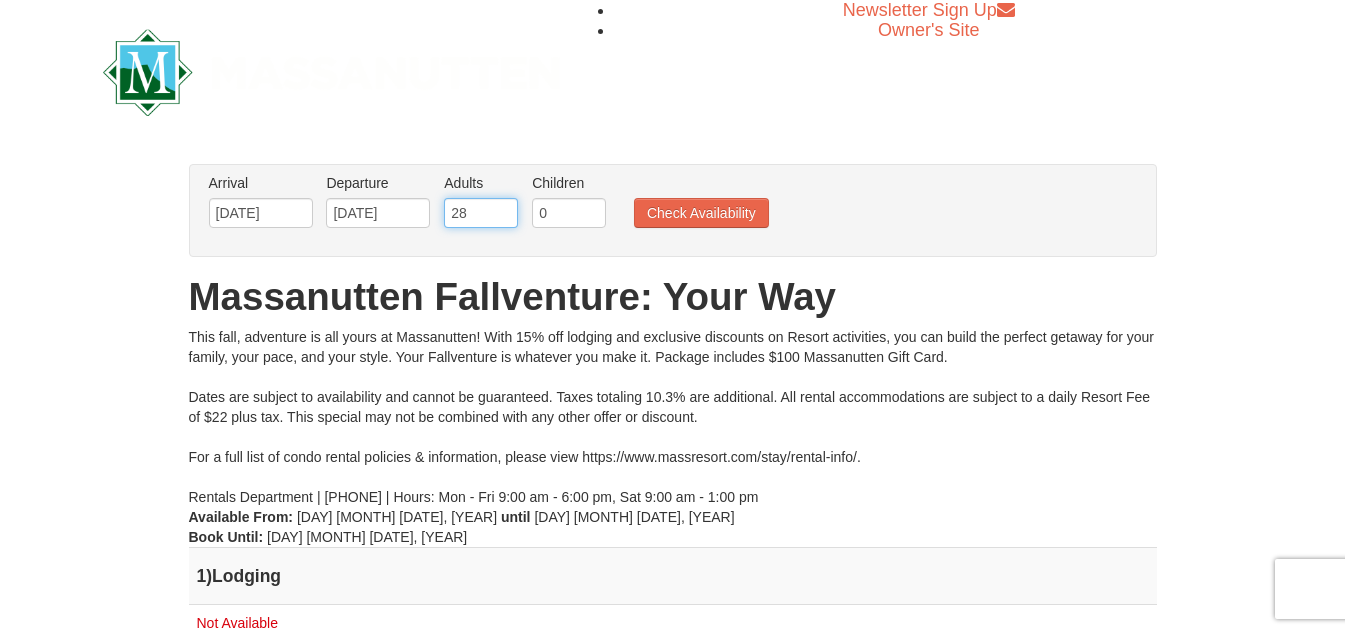click on "28" at bounding box center (481, 213) 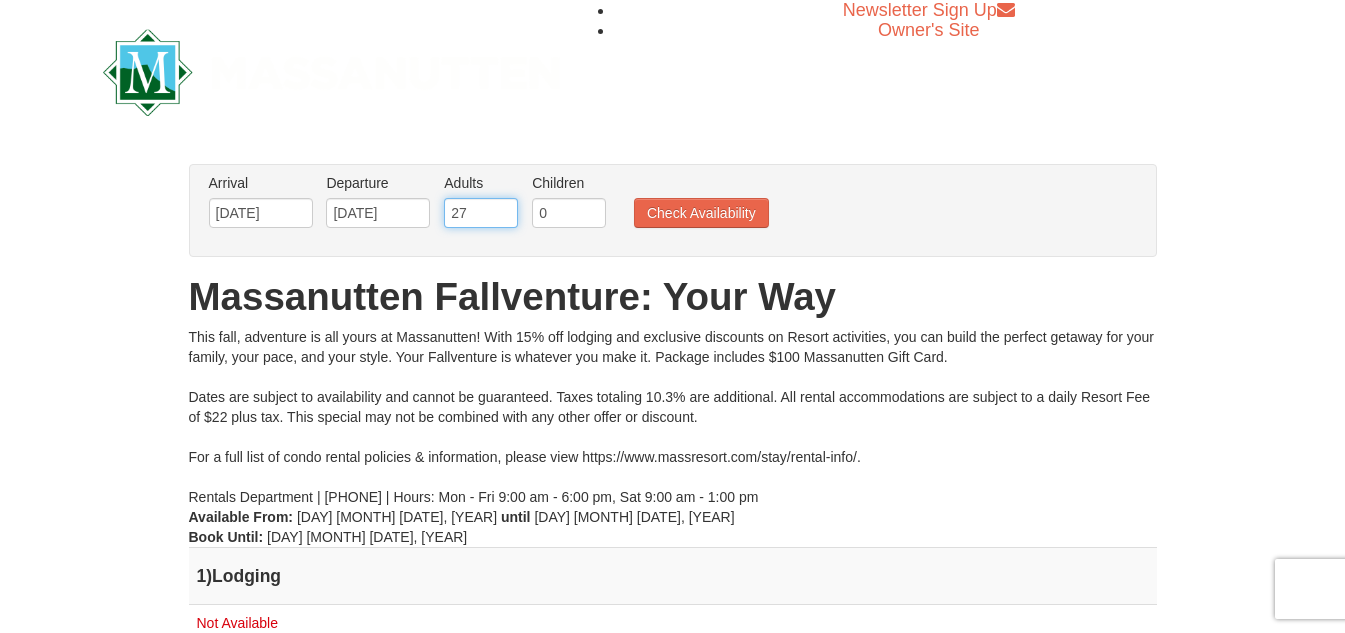 click on "27" at bounding box center (481, 213) 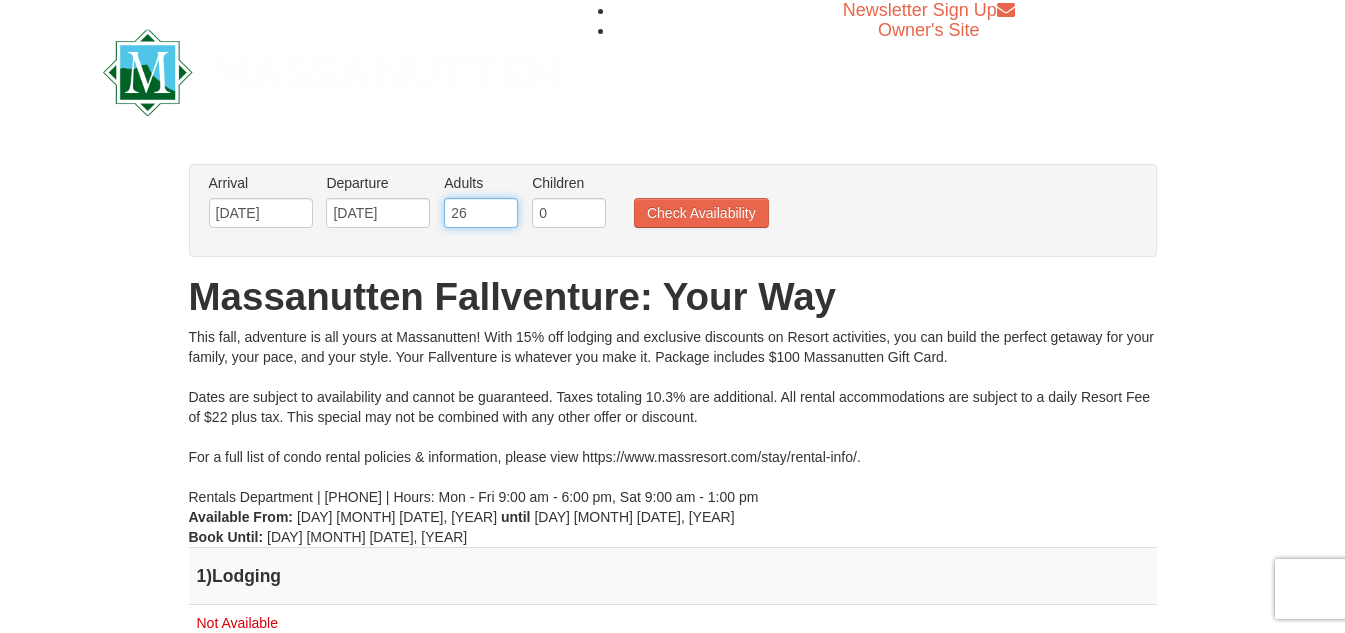 click on "26" at bounding box center (481, 213) 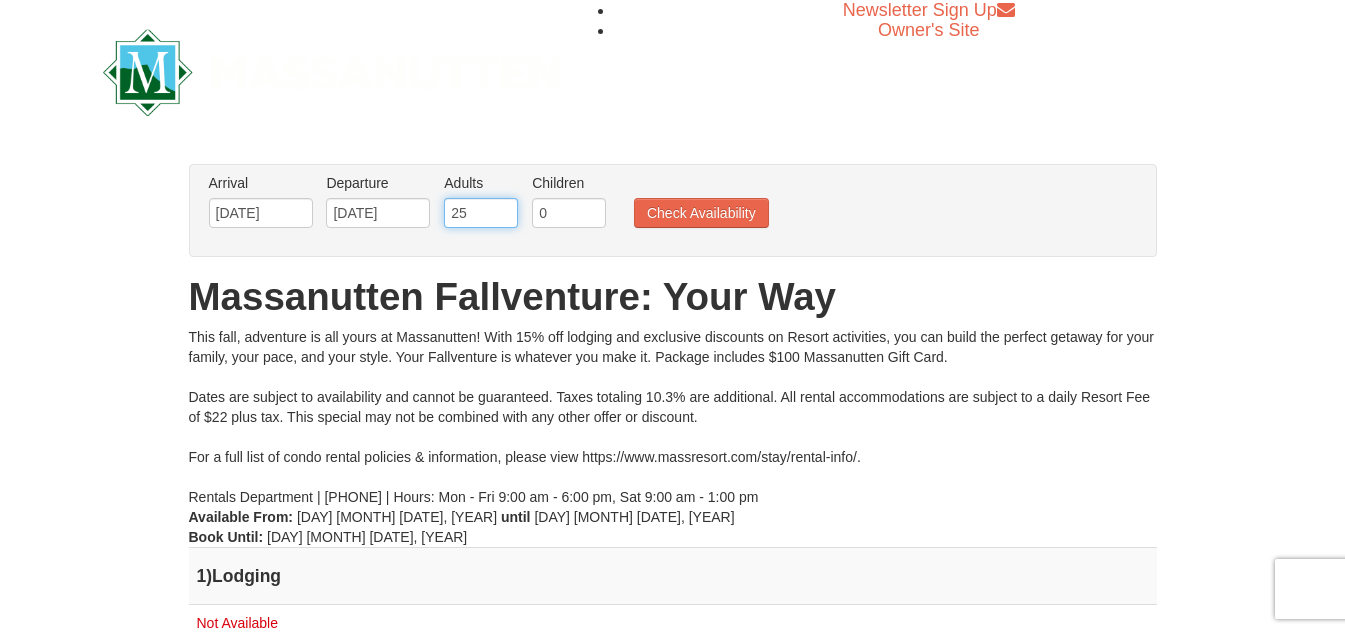 type on "25" 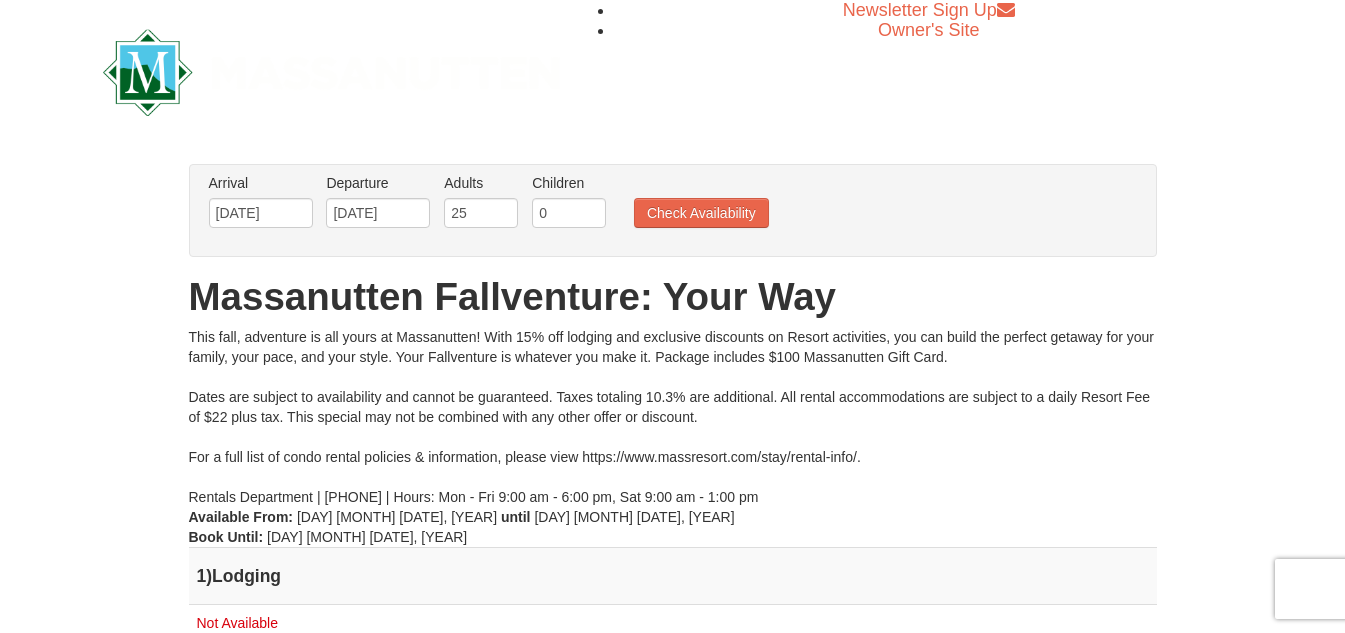 click on "Arrival Please format dates MM/DD/YYYY Please format dates MM/DD/YYYY
[DATE]
Departure Please format dates MM/DD/YYYY Please format dates MM/DD/YYYY
[DATE]
Adults Please format dates MM/DD/YYYY
[AGE]
Children Please format dates MM/DD/YYYY
[AGE]
Check Availability" at bounding box center [662, 205] 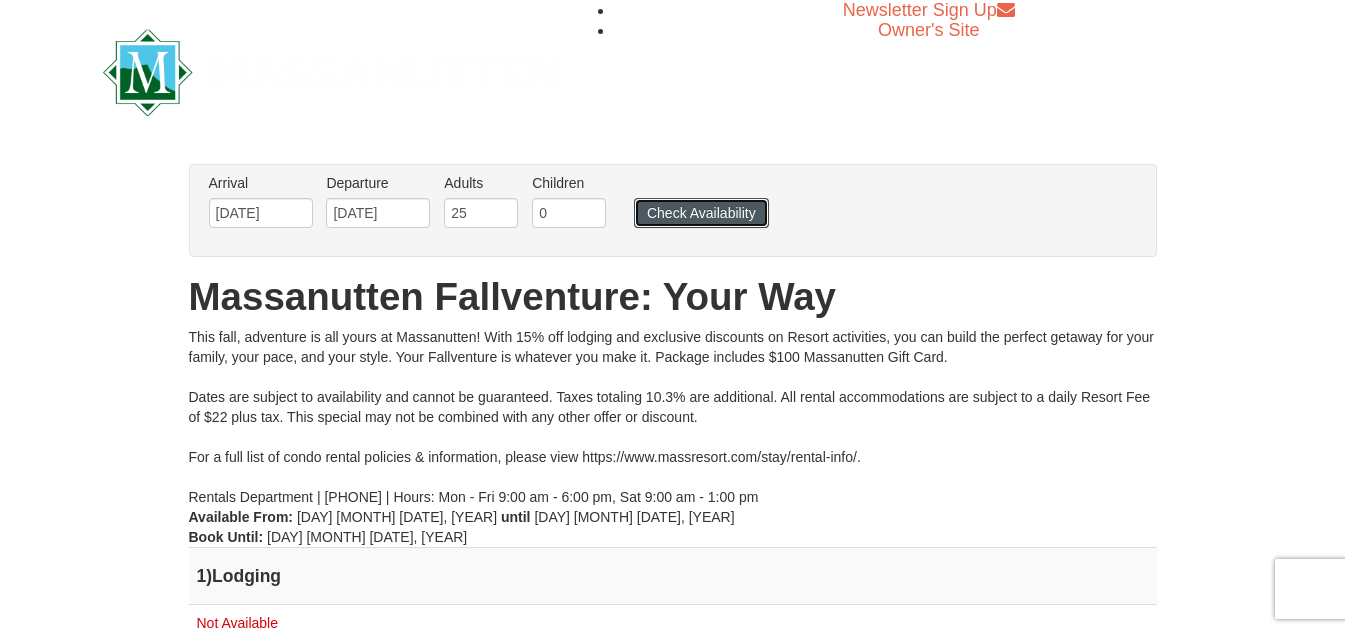click on "Check Availability" at bounding box center [701, 213] 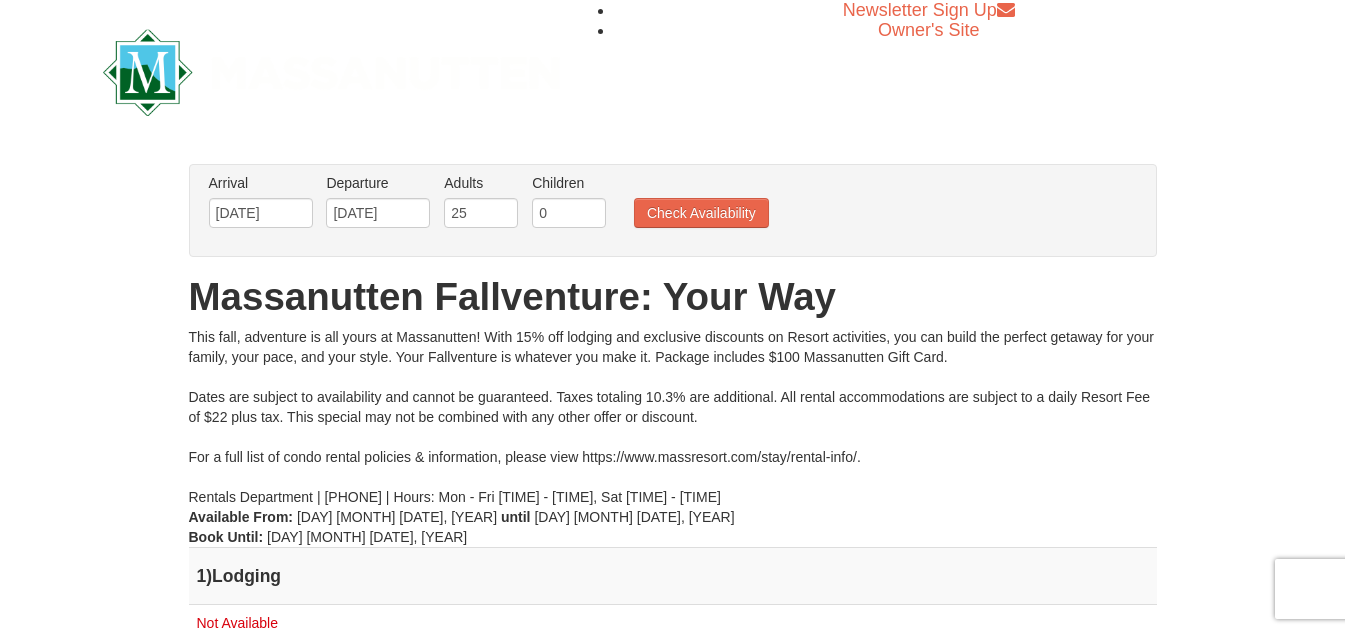 scroll, scrollTop: 0, scrollLeft: 0, axis: both 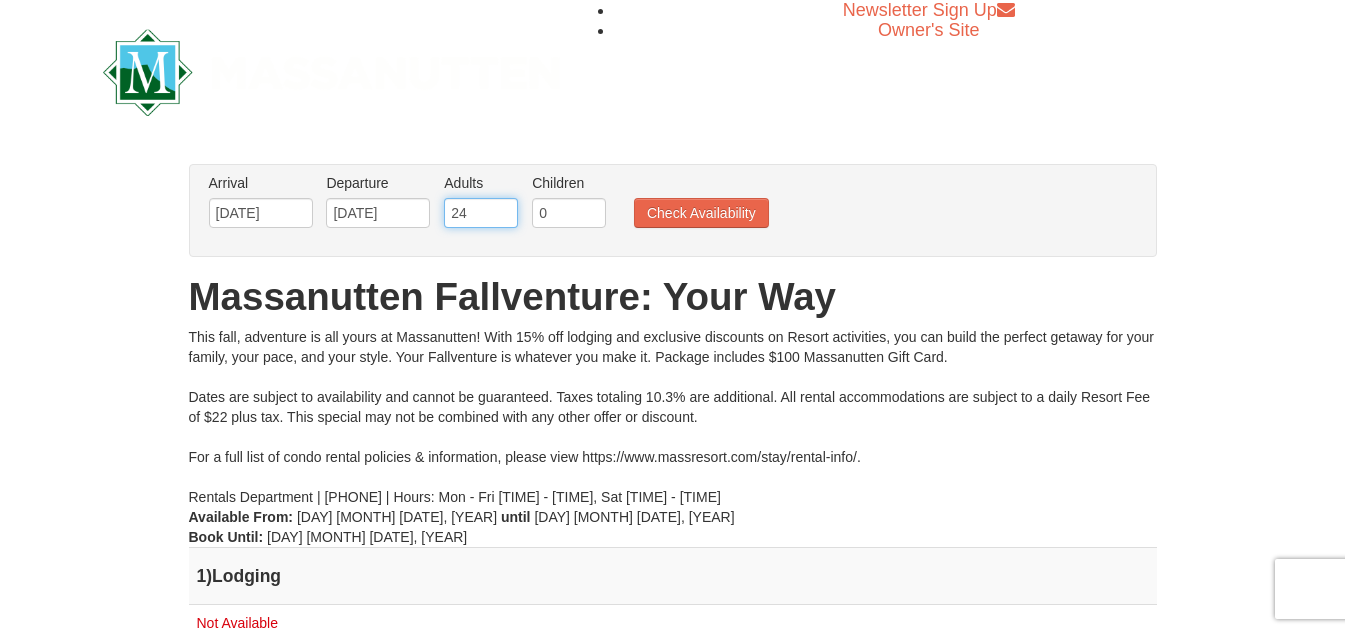 click on "24" at bounding box center (481, 213) 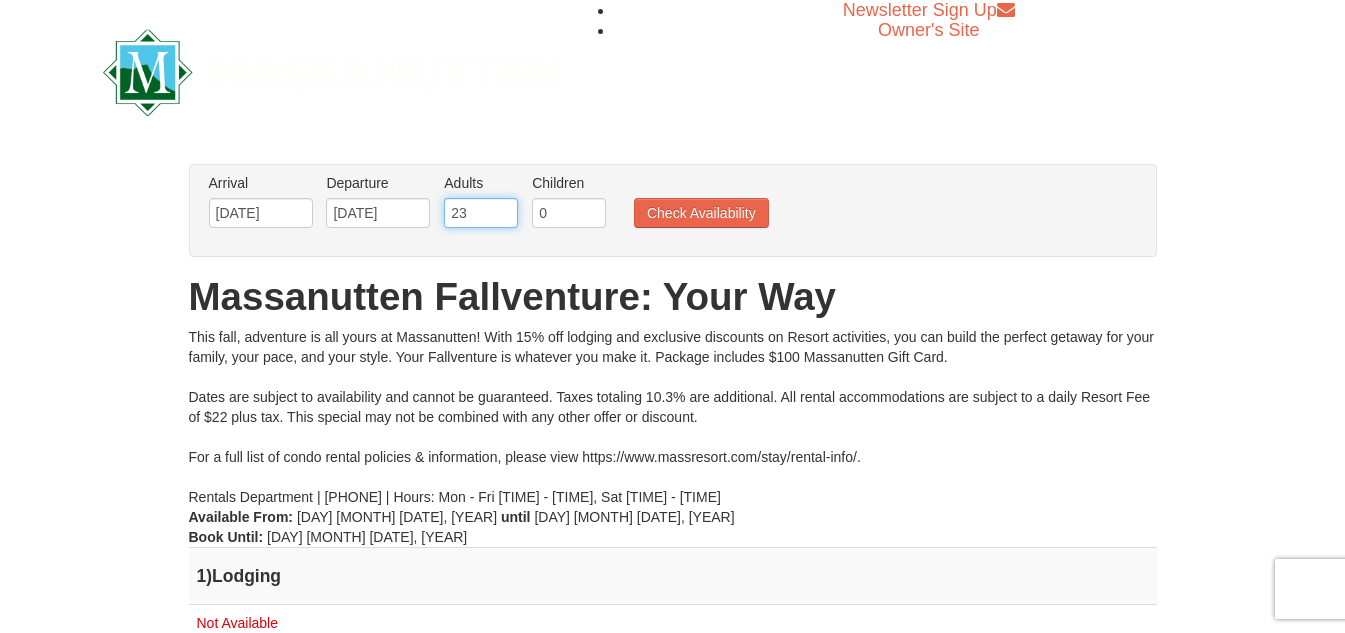 click on "23" at bounding box center [481, 213] 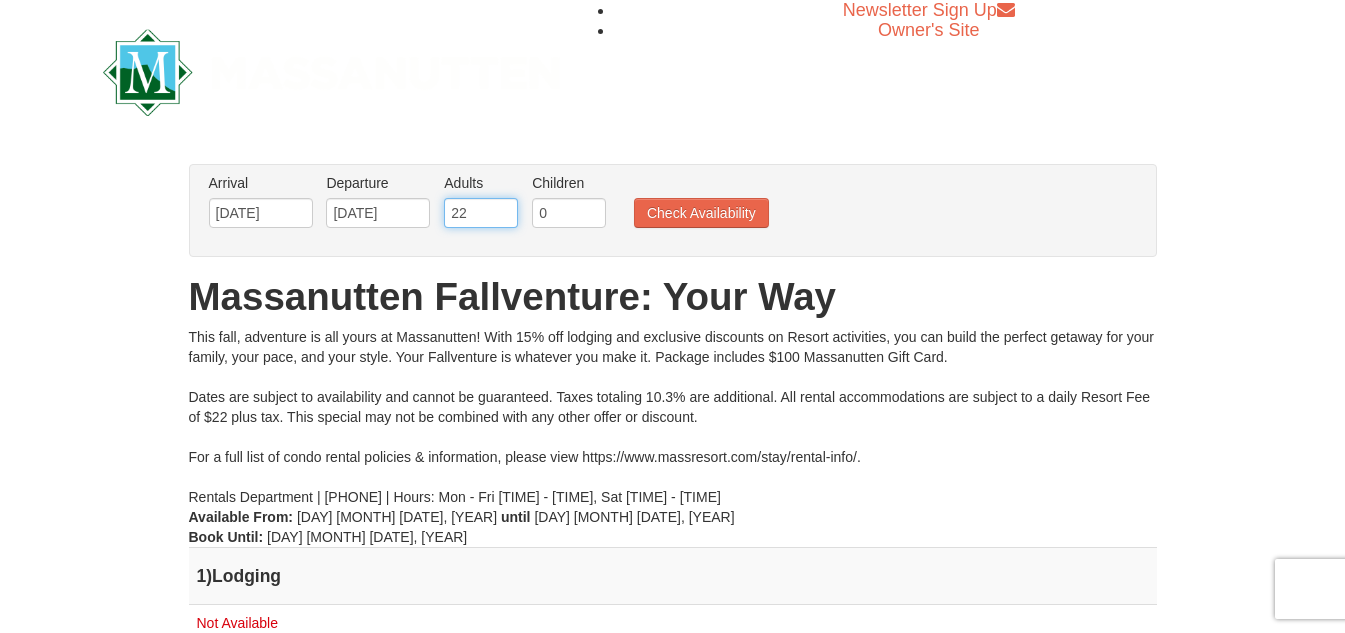 click on "22" at bounding box center [481, 213] 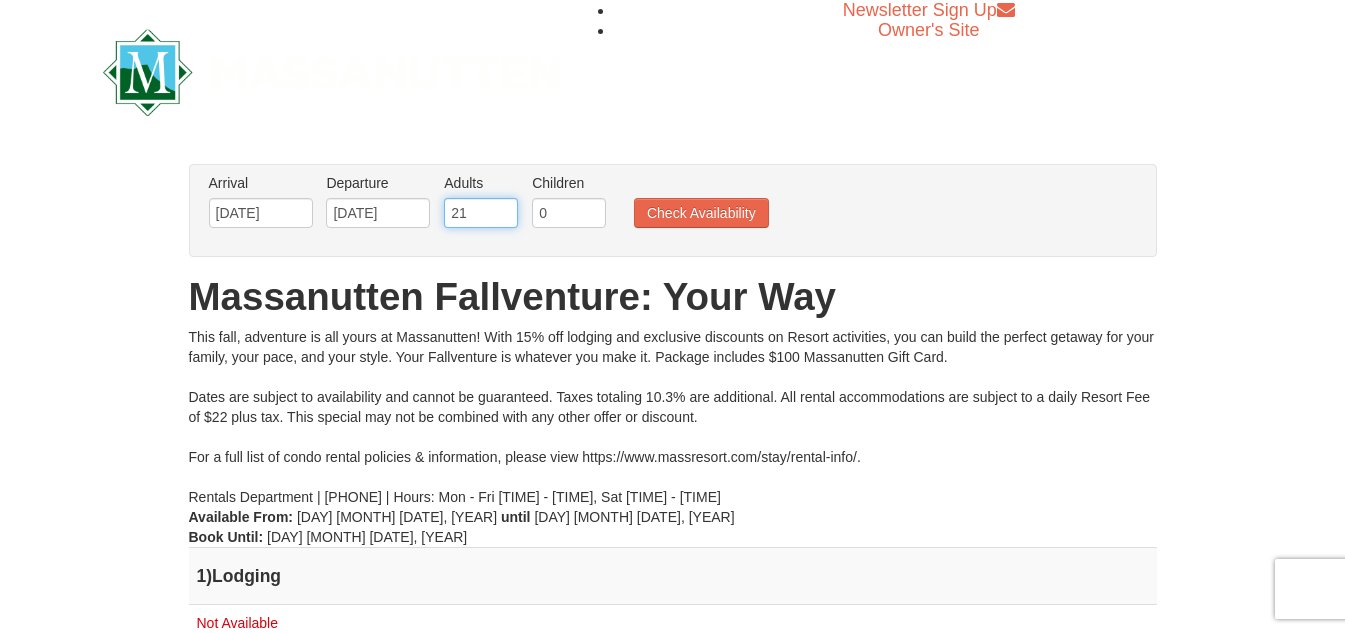 click on "21" at bounding box center [481, 213] 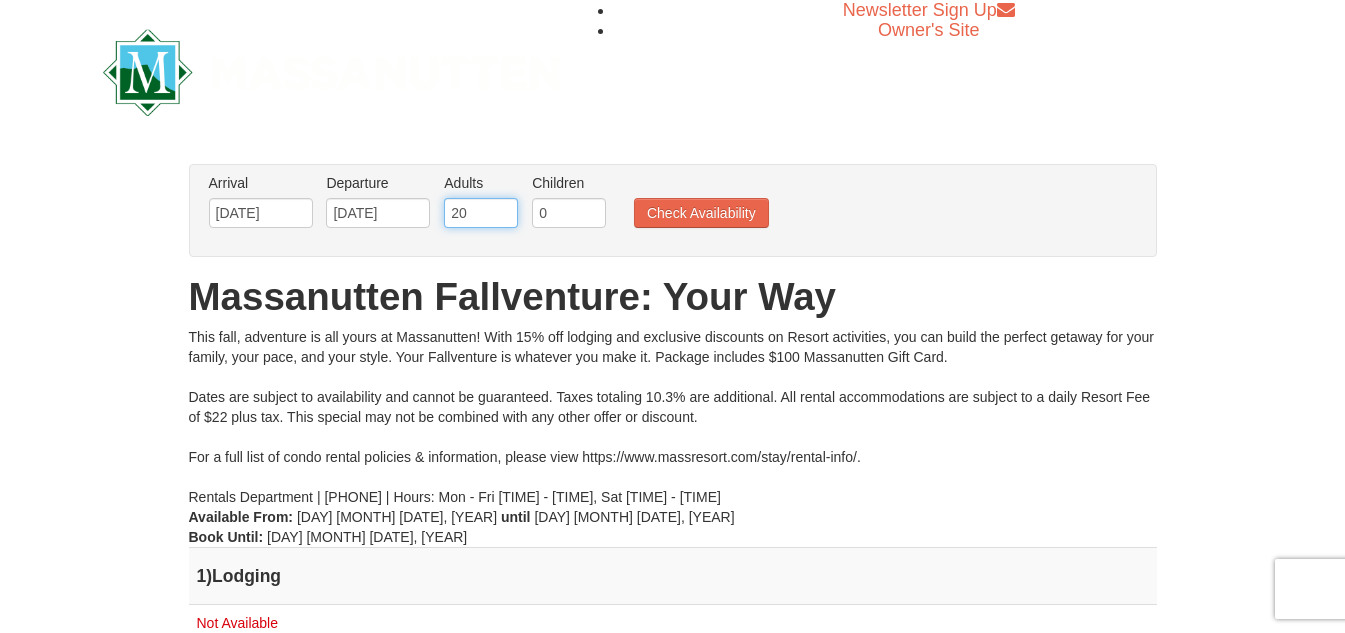 type on "20" 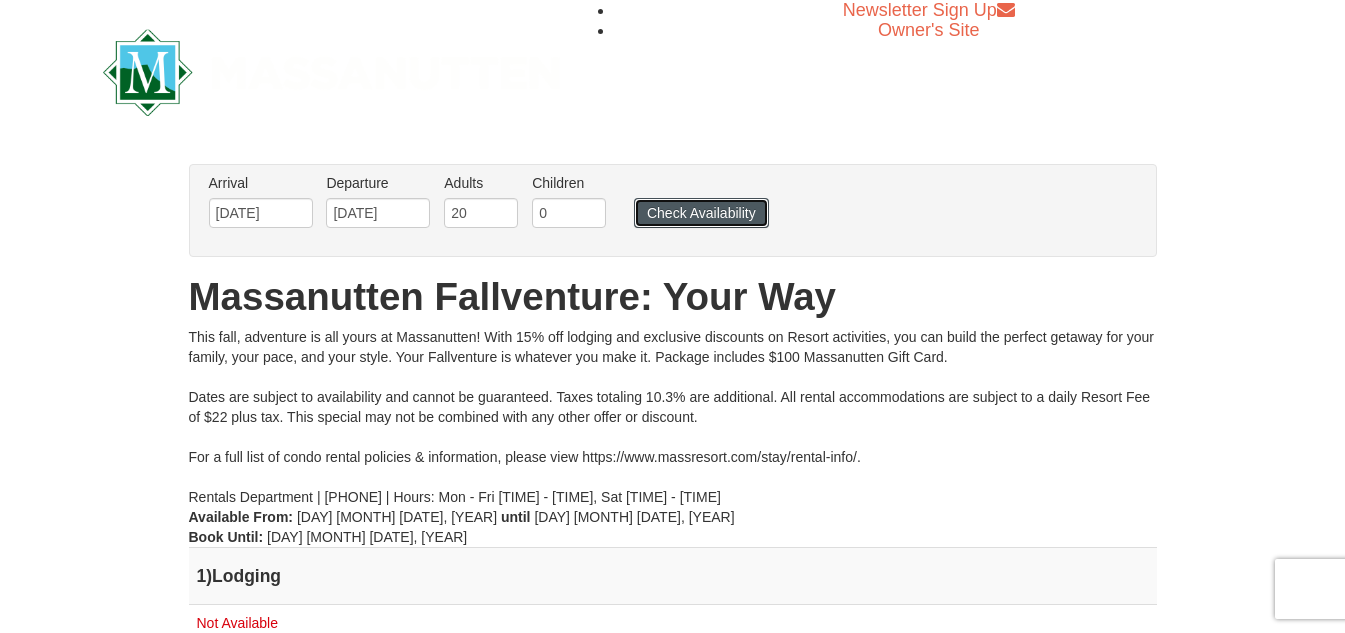 click on "Check Availability" at bounding box center [701, 213] 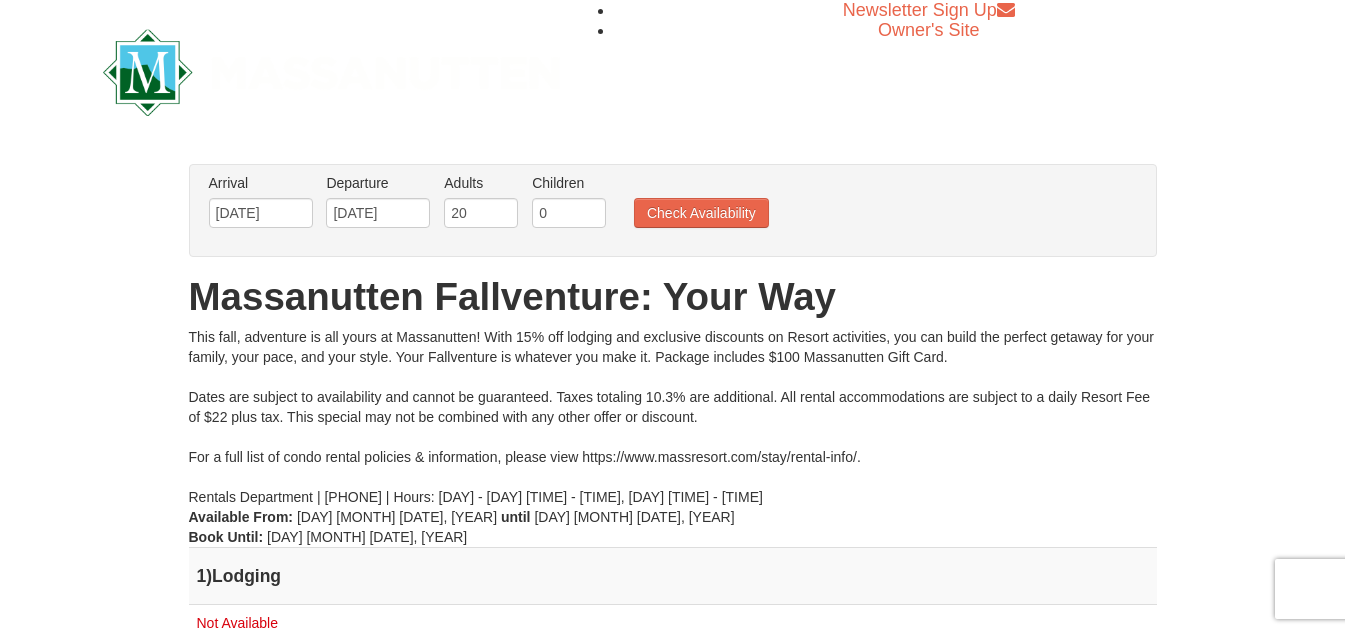 scroll, scrollTop: 0, scrollLeft: 0, axis: both 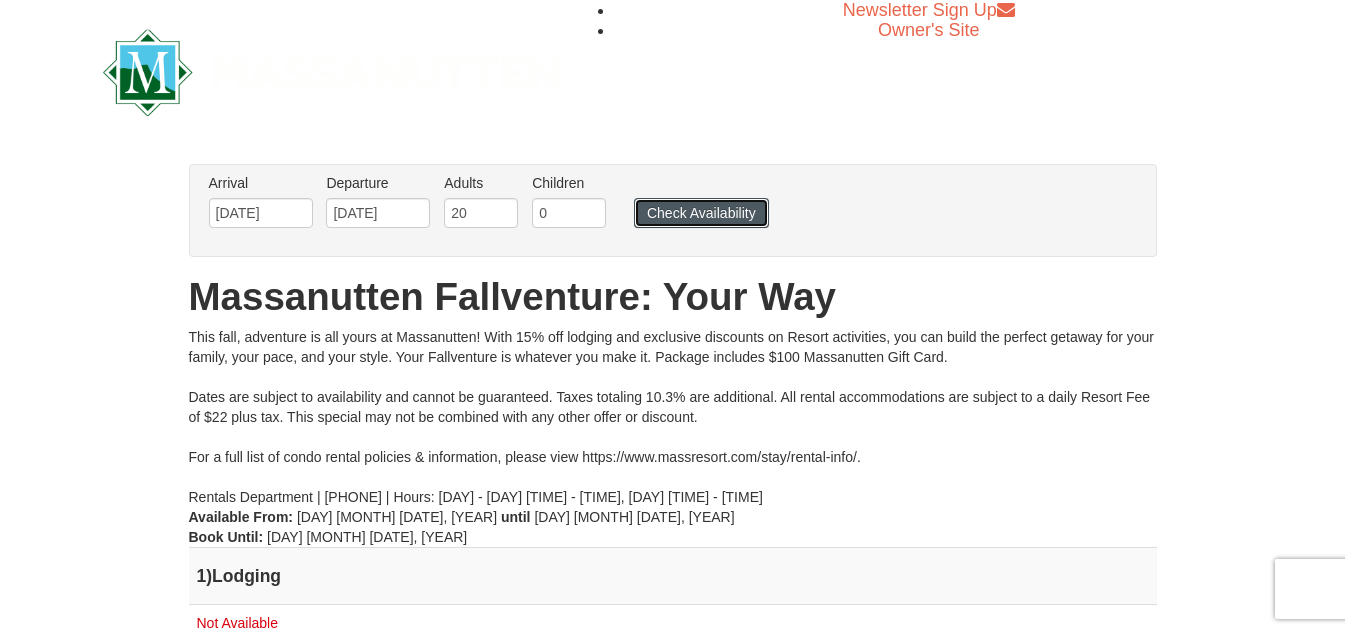 click on "Check Availability" at bounding box center [701, 213] 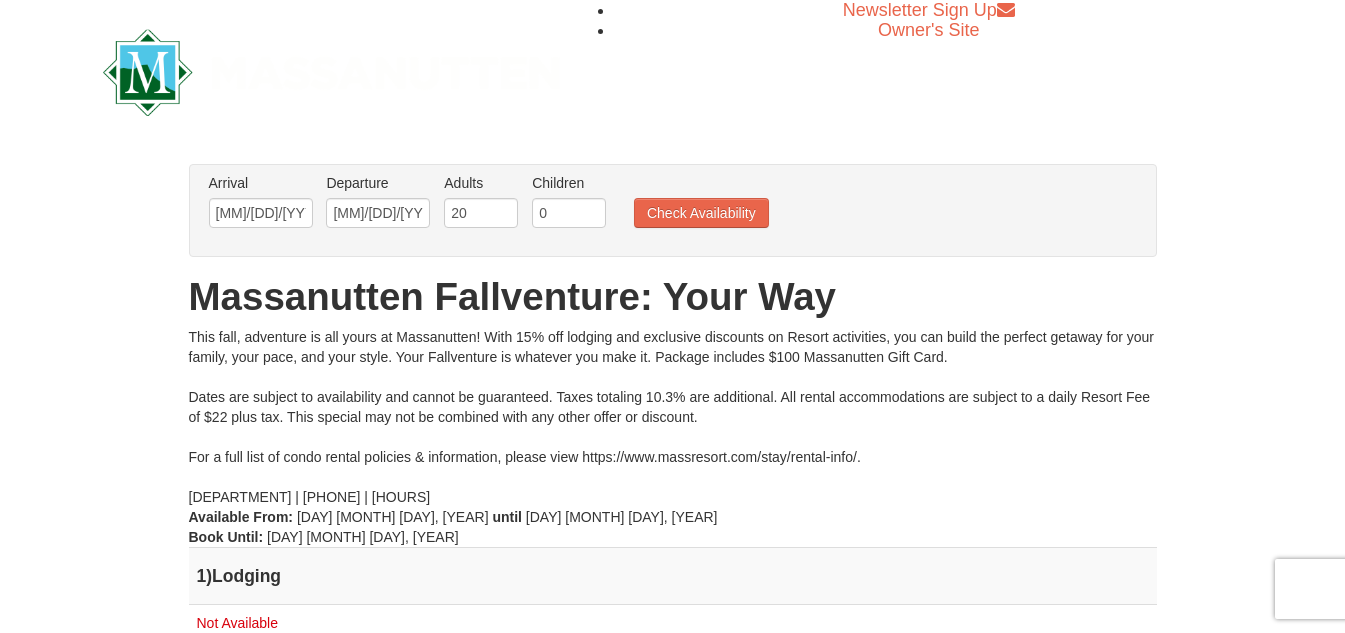 scroll, scrollTop: 0, scrollLeft: 0, axis: both 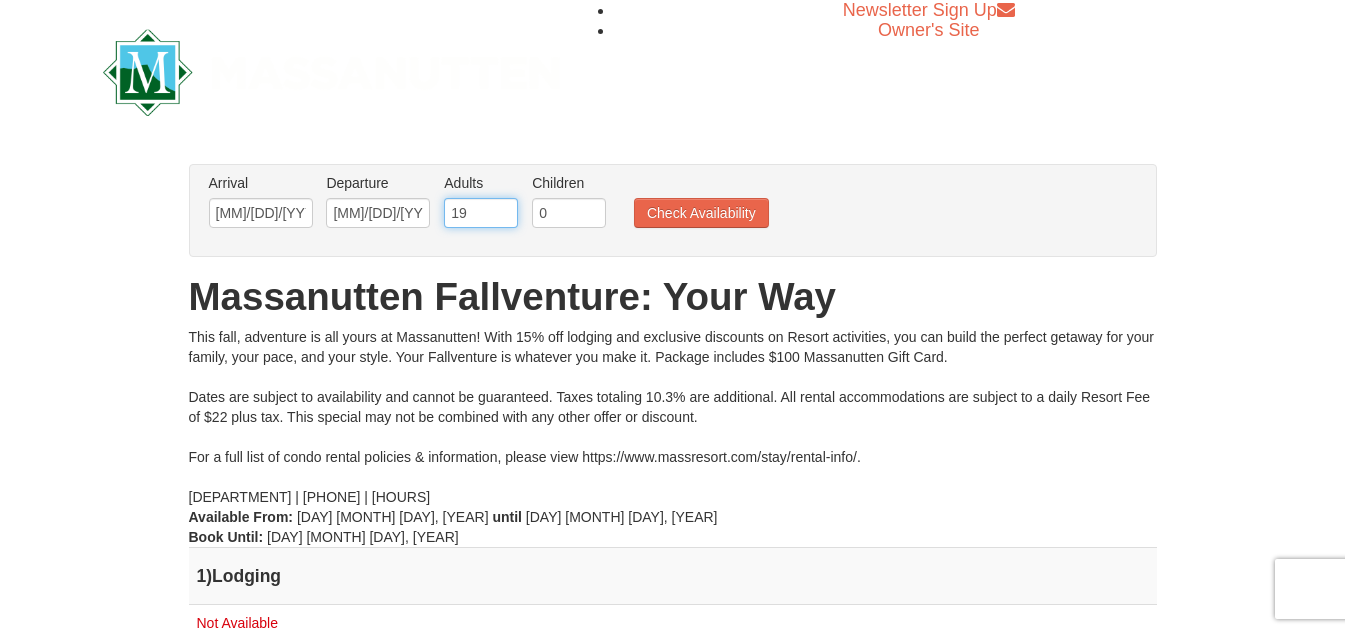 click on "19" at bounding box center (481, 213) 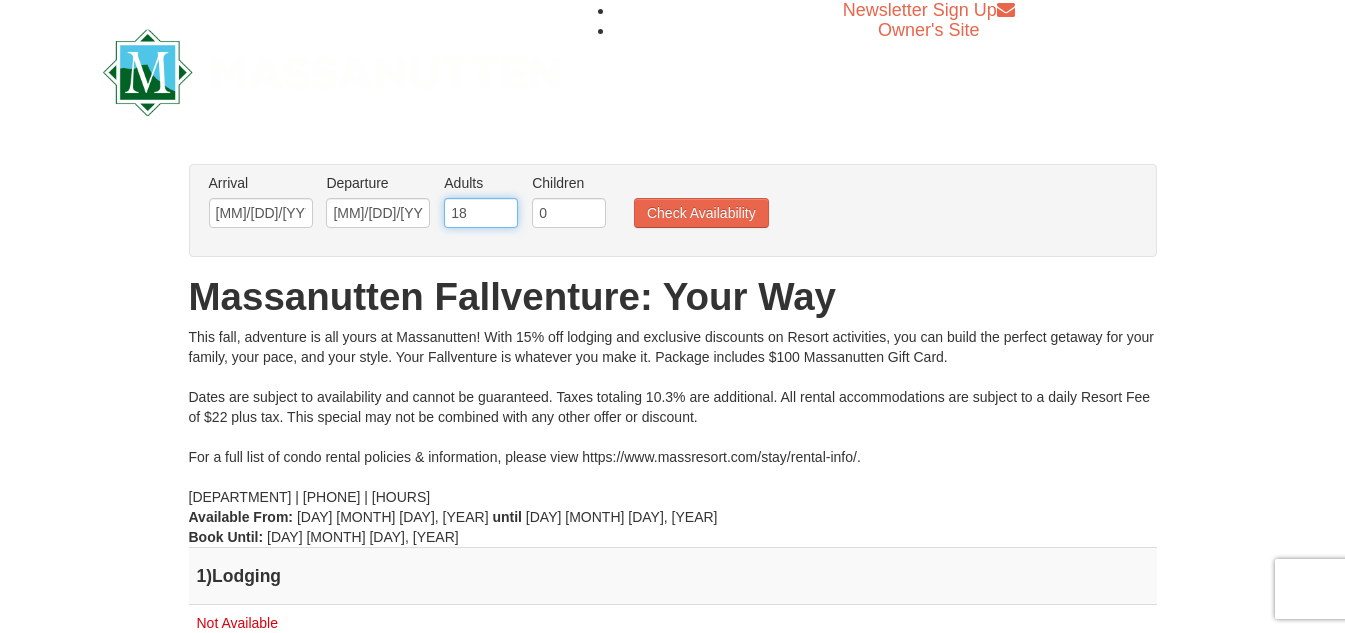 click on "18" at bounding box center [481, 213] 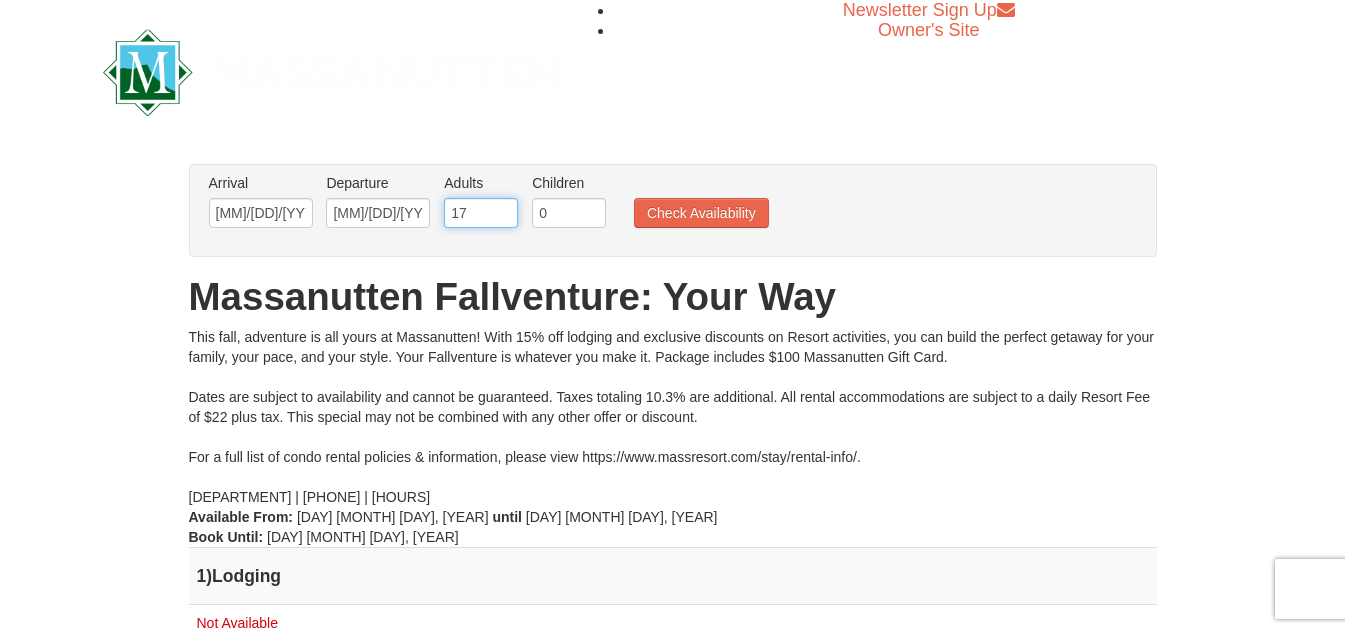 click on "17" at bounding box center [481, 213] 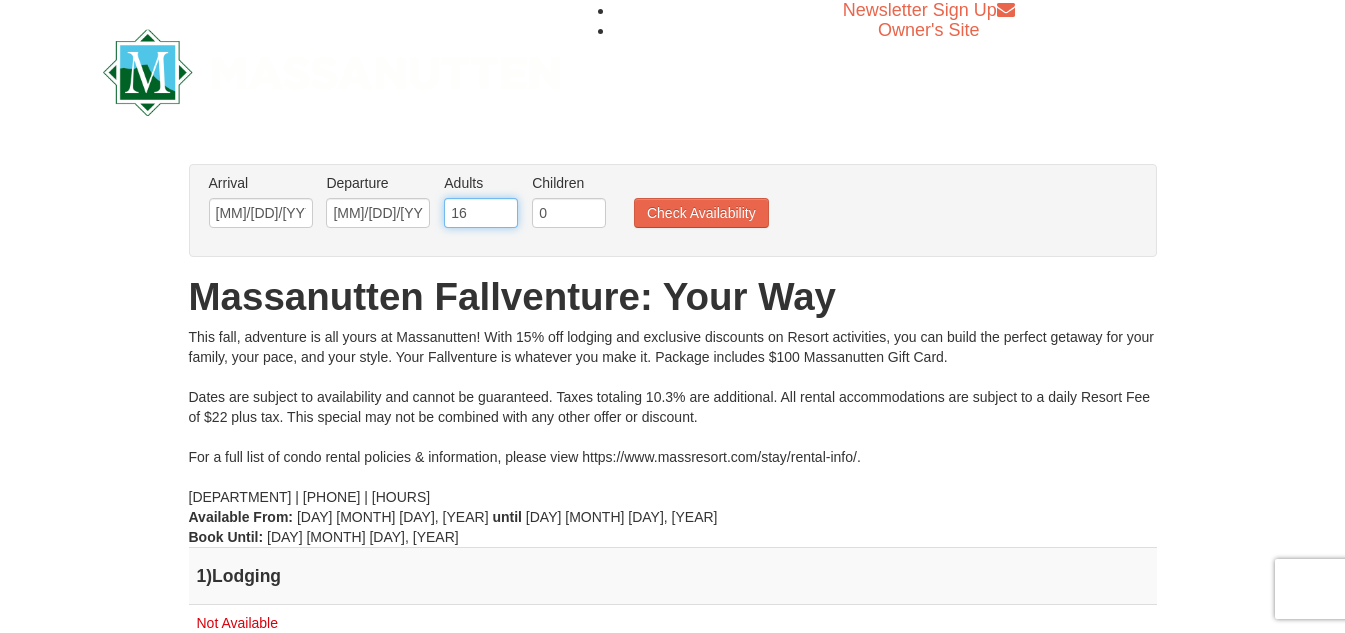 click on "16" at bounding box center (481, 213) 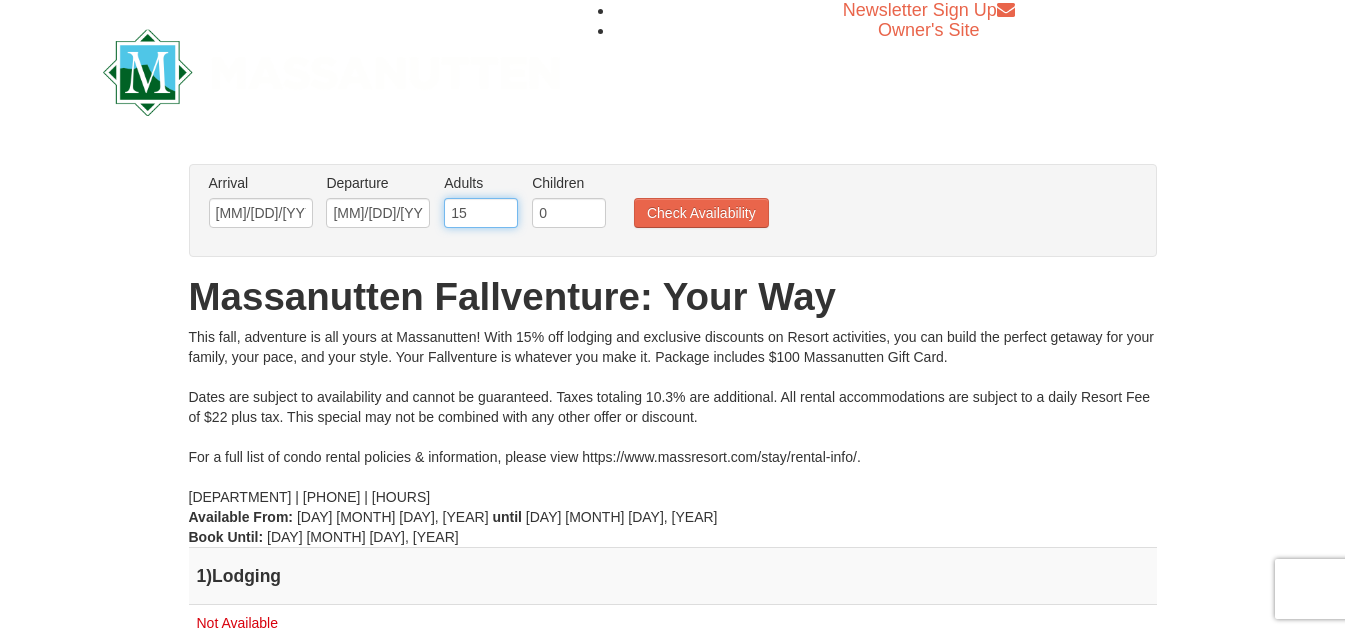 click on "15" at bounding box center [481, 213] 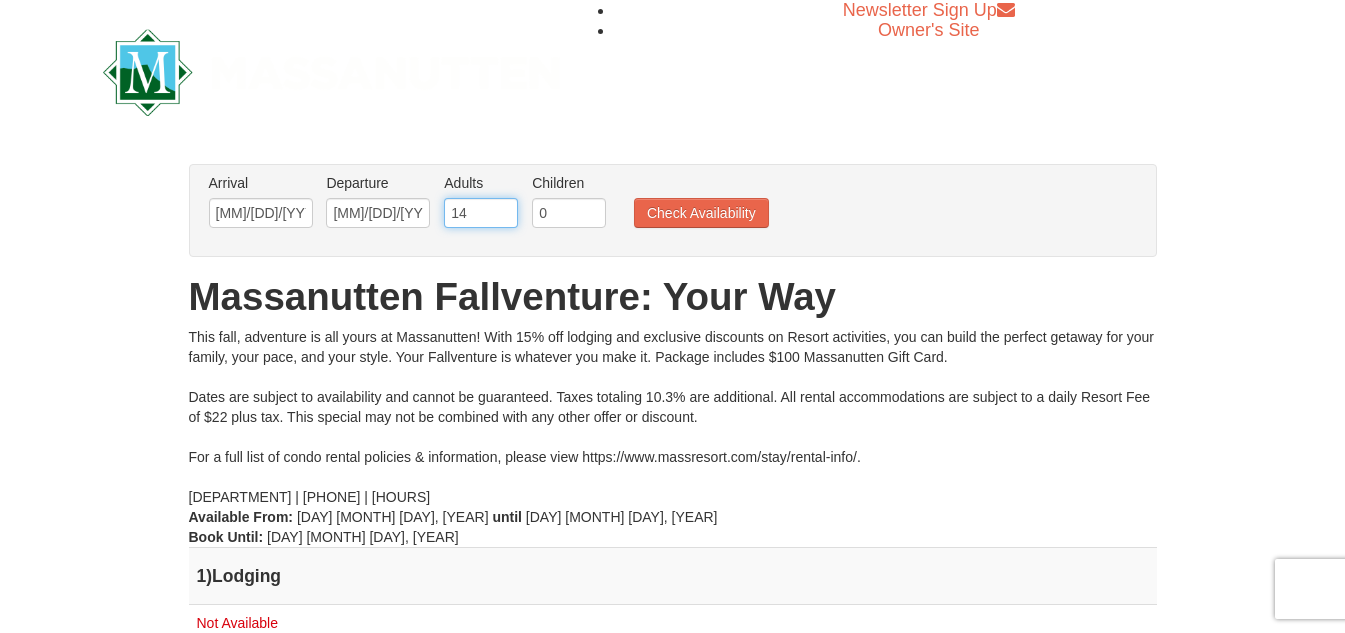 click on "14" at bounding box center [481, 213] 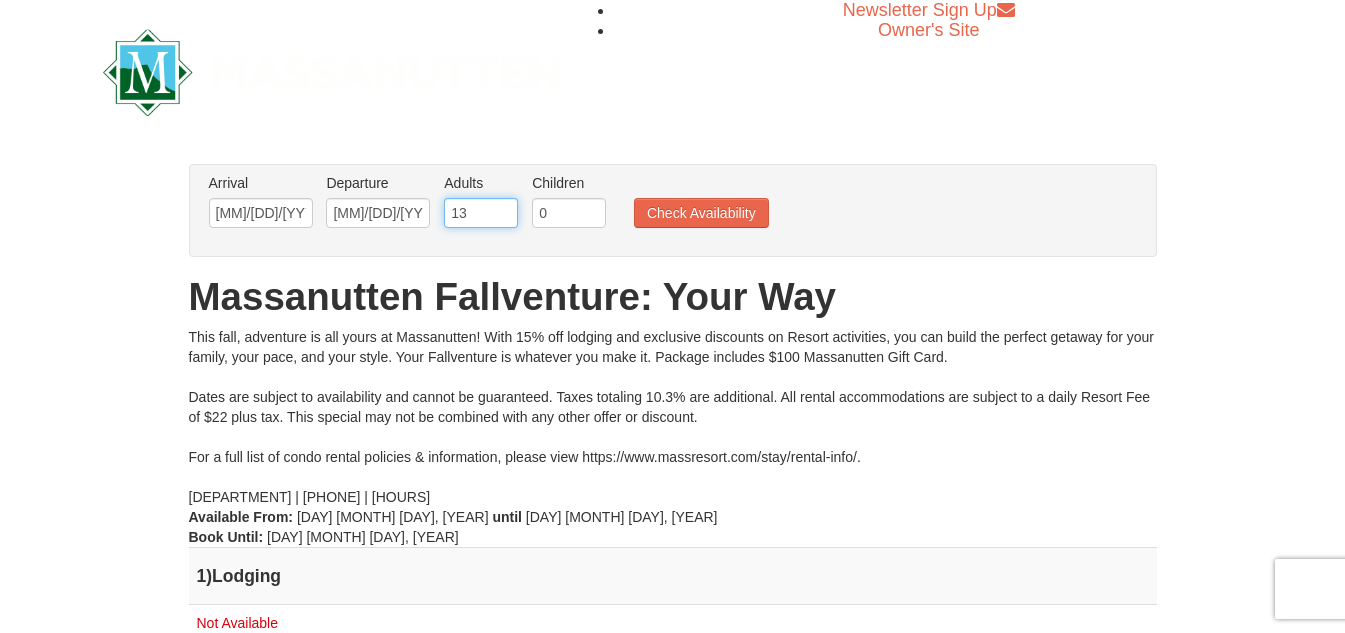 click on "13" at bounding box center [481, 213] 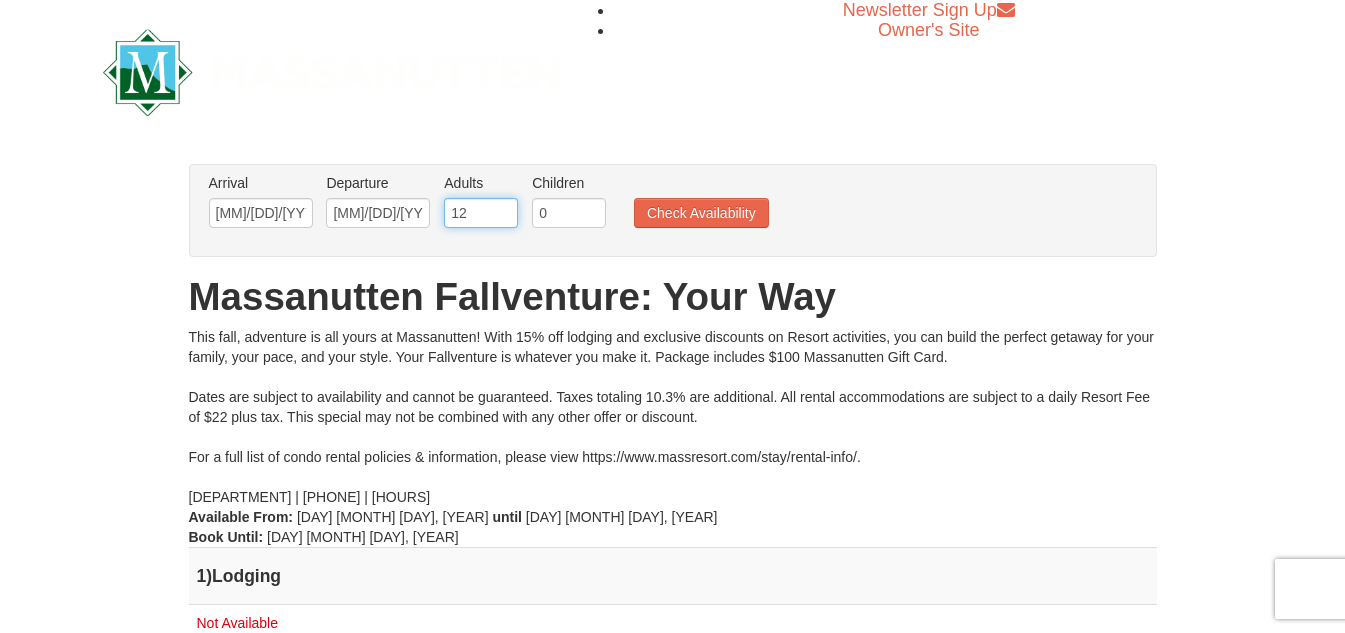 click on "12" at bounding box center [481, 213] 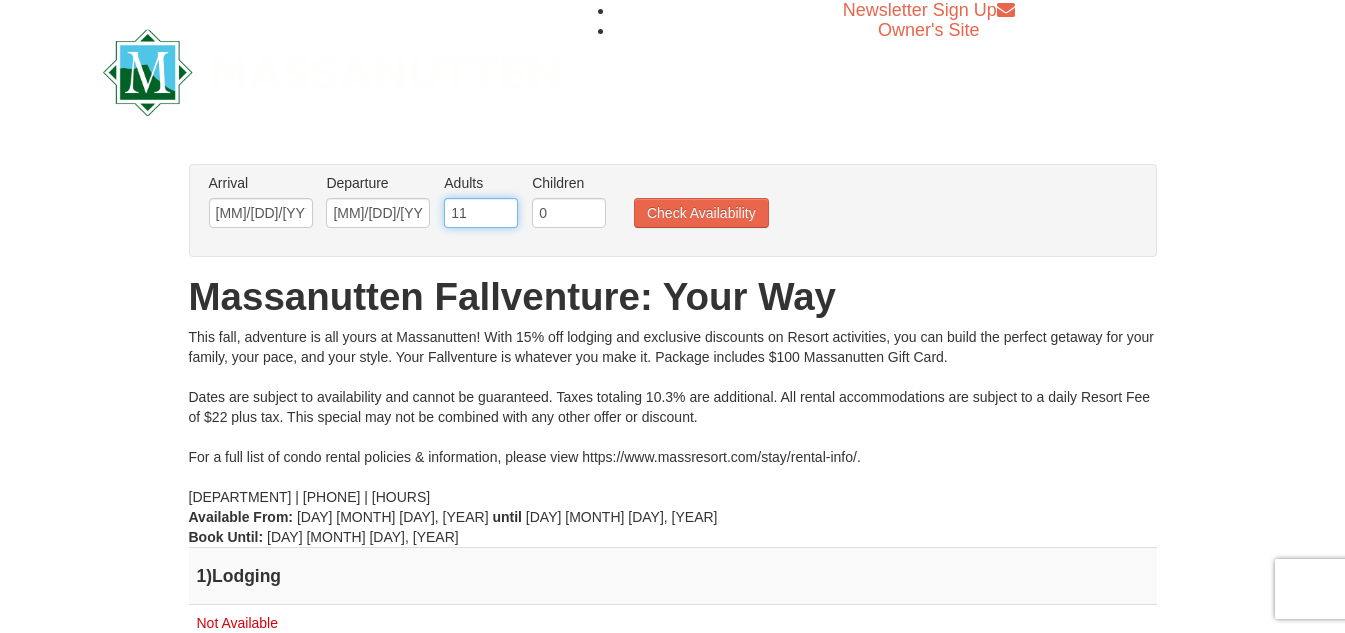 click on "11" at bounding box center (481, 213) 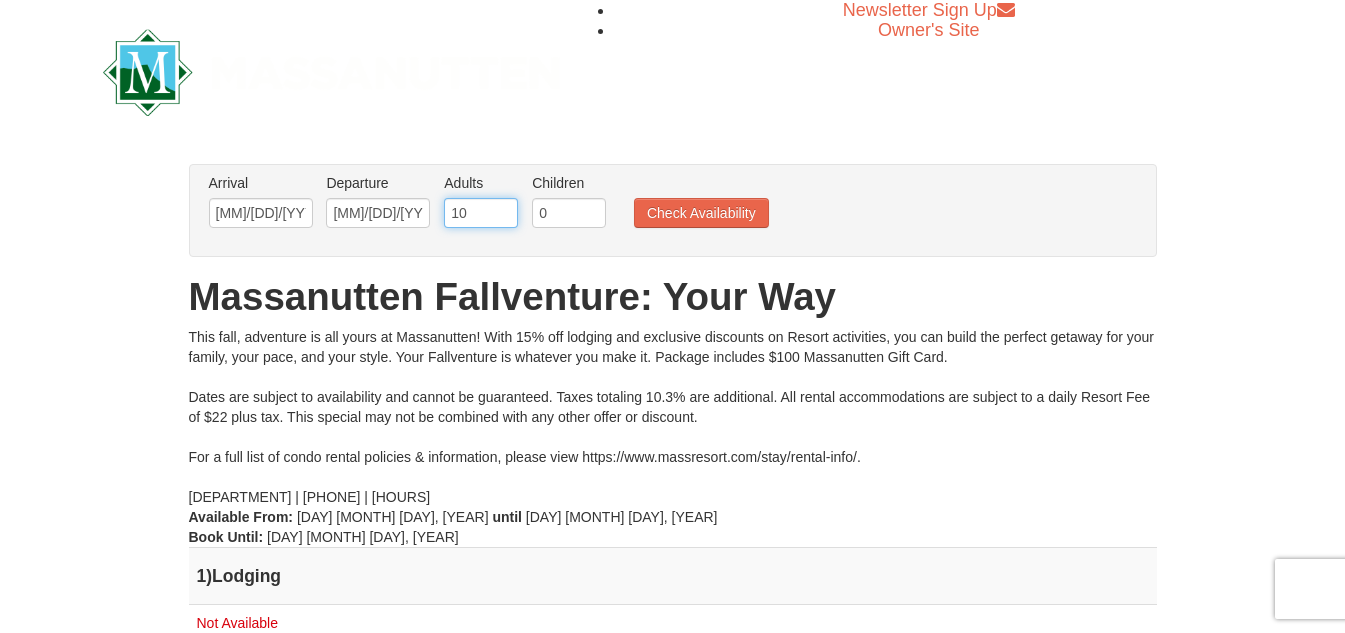 type on "10" 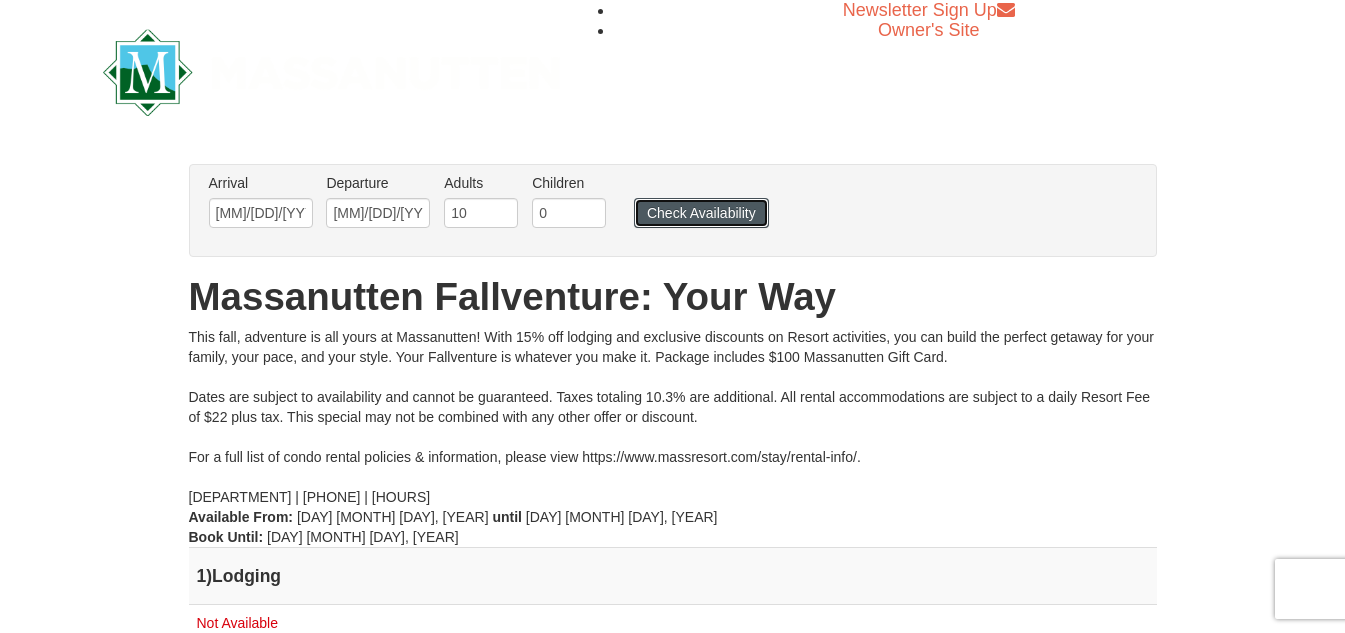 click on "Check Availability" at bounding box center (701, 213) 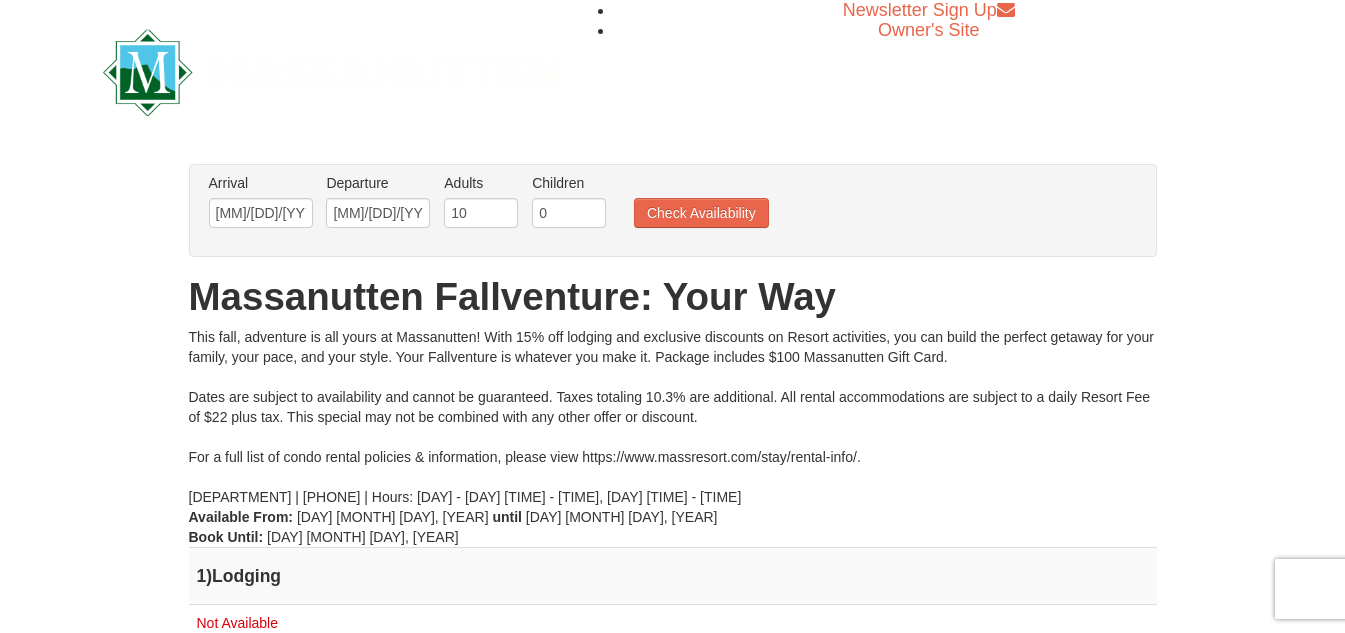 scroll, scrollTop: 0, scrollLeft: 0, axis: both 